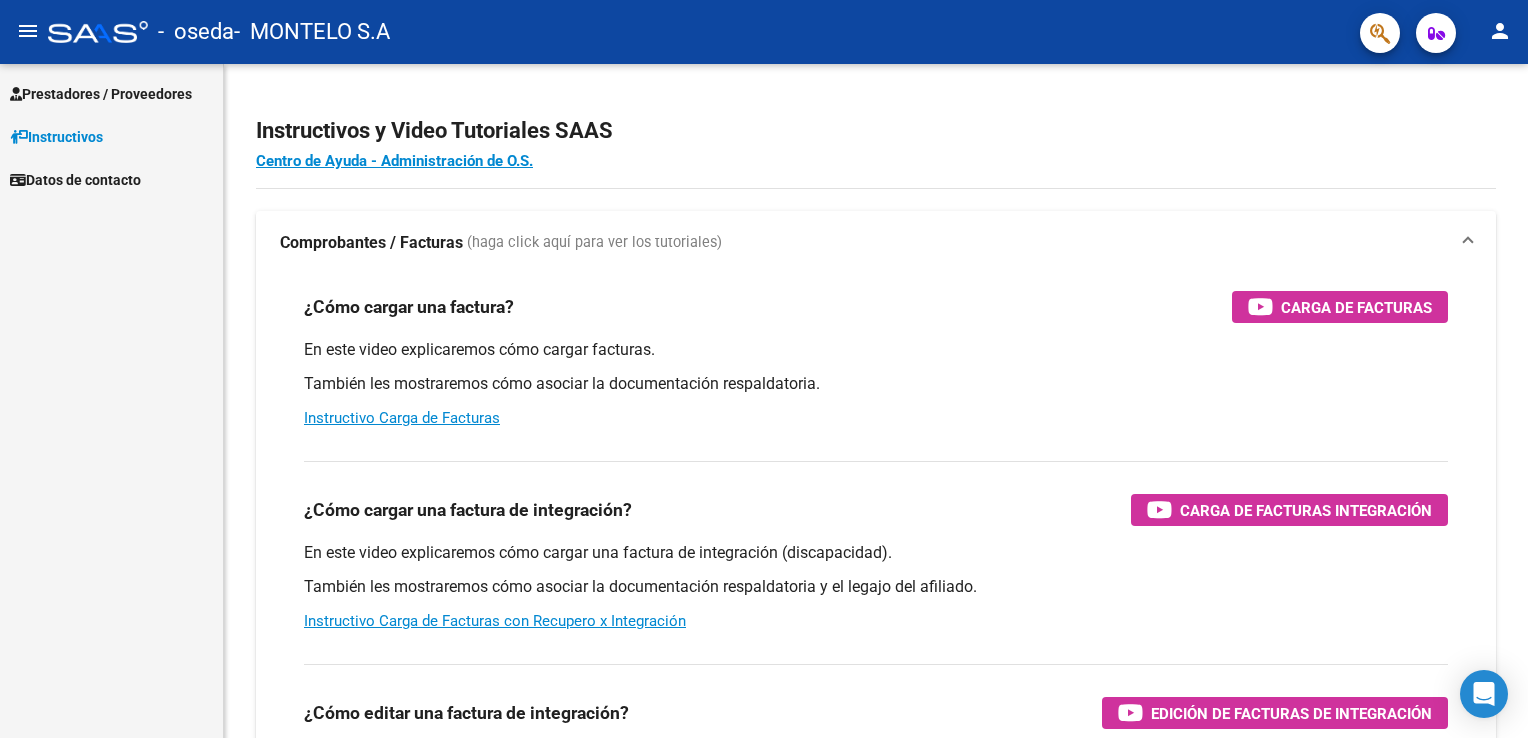 scroll, scrollTop: 0, scrollLeft: 0, axis: both 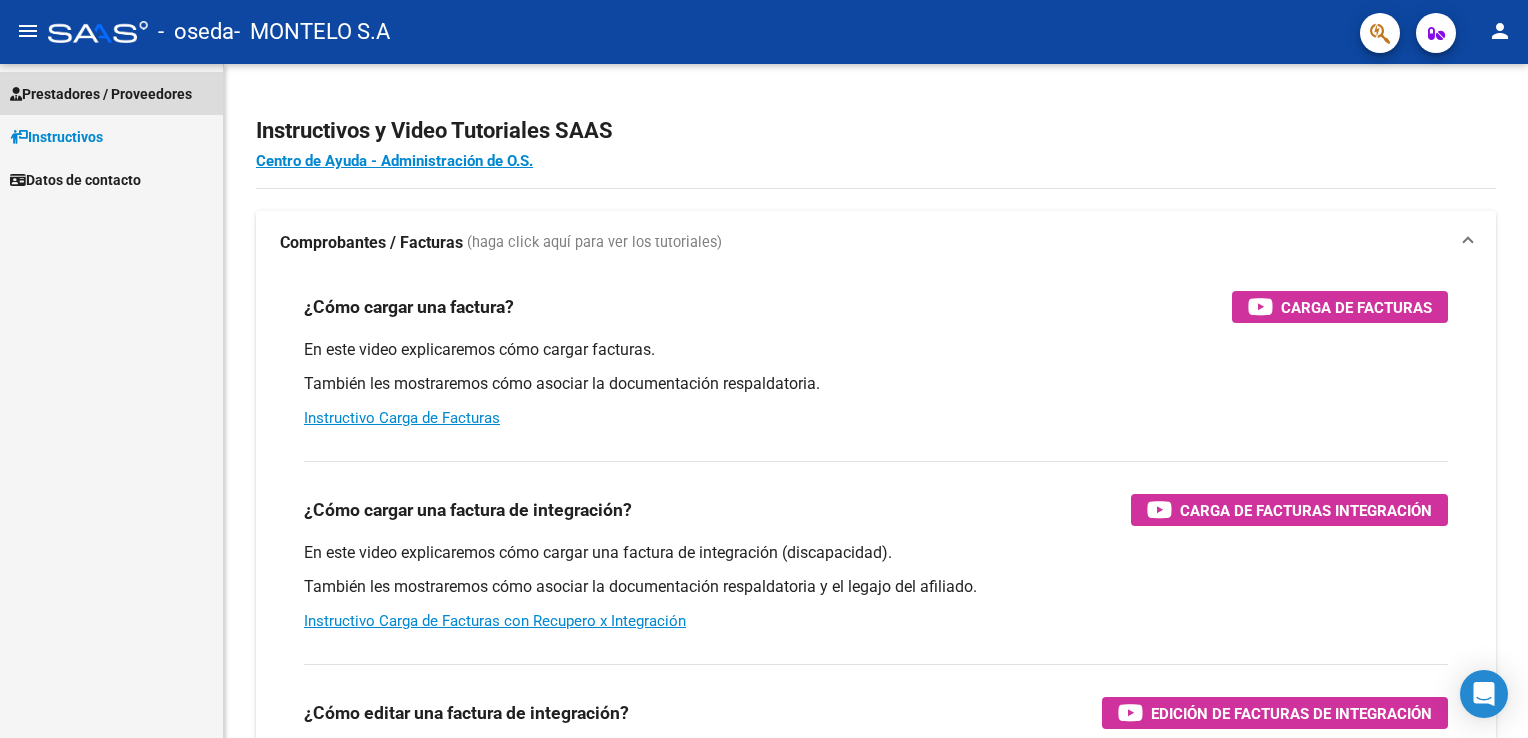 click on "Prestadores / Proveedores" at bounding box center [101, 94] 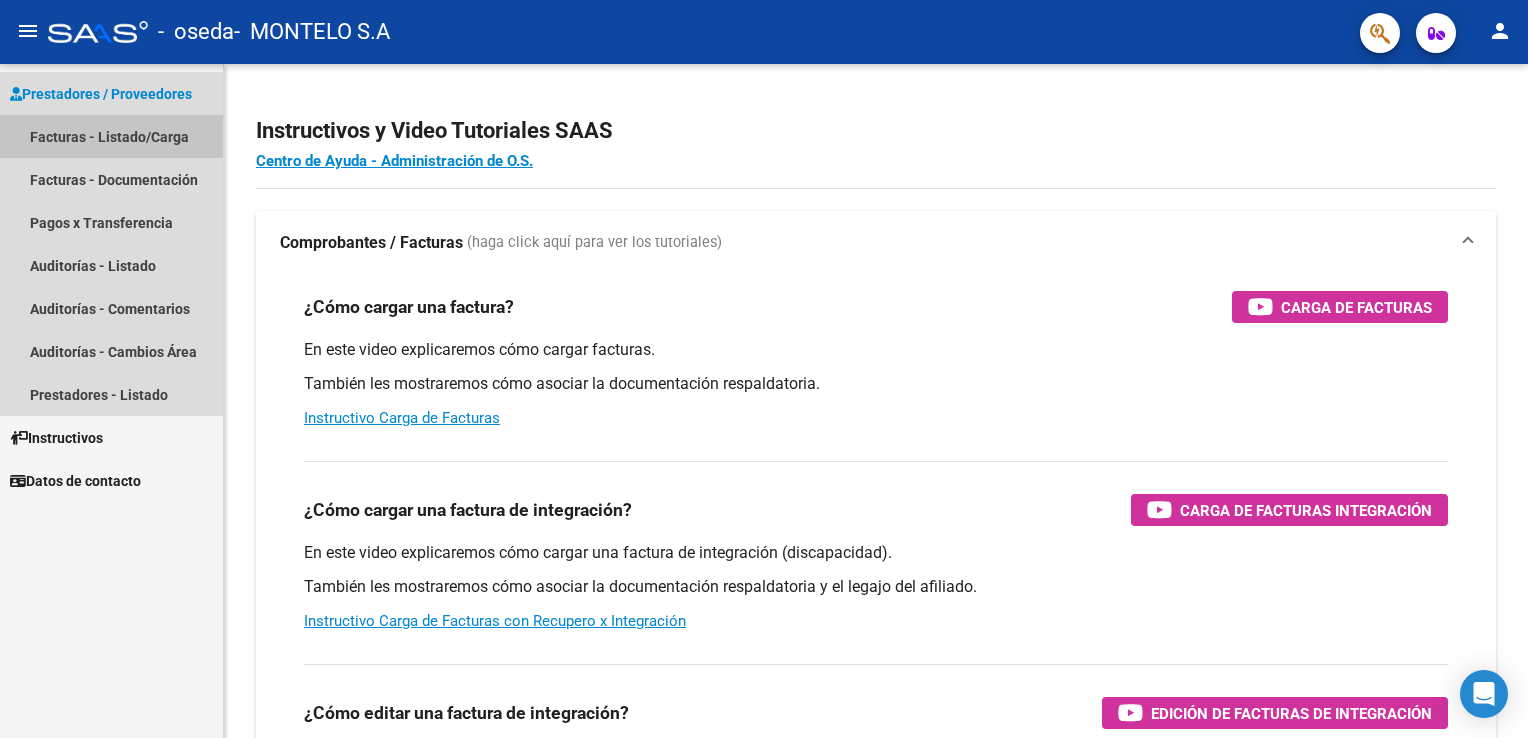 click on "Facturas - Listado/Carga" at bounding box center [111, 136] 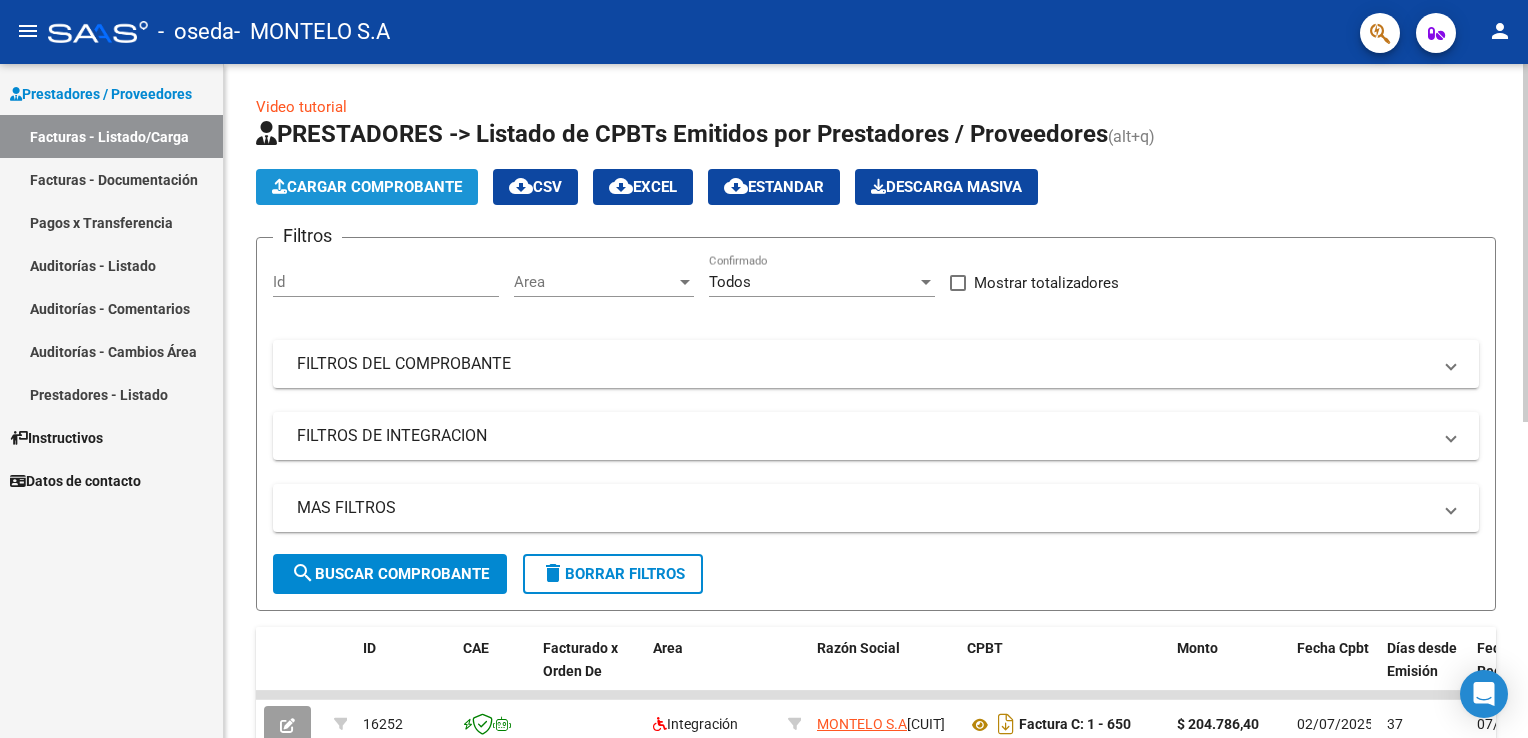 click on "Cargar Comprobante" 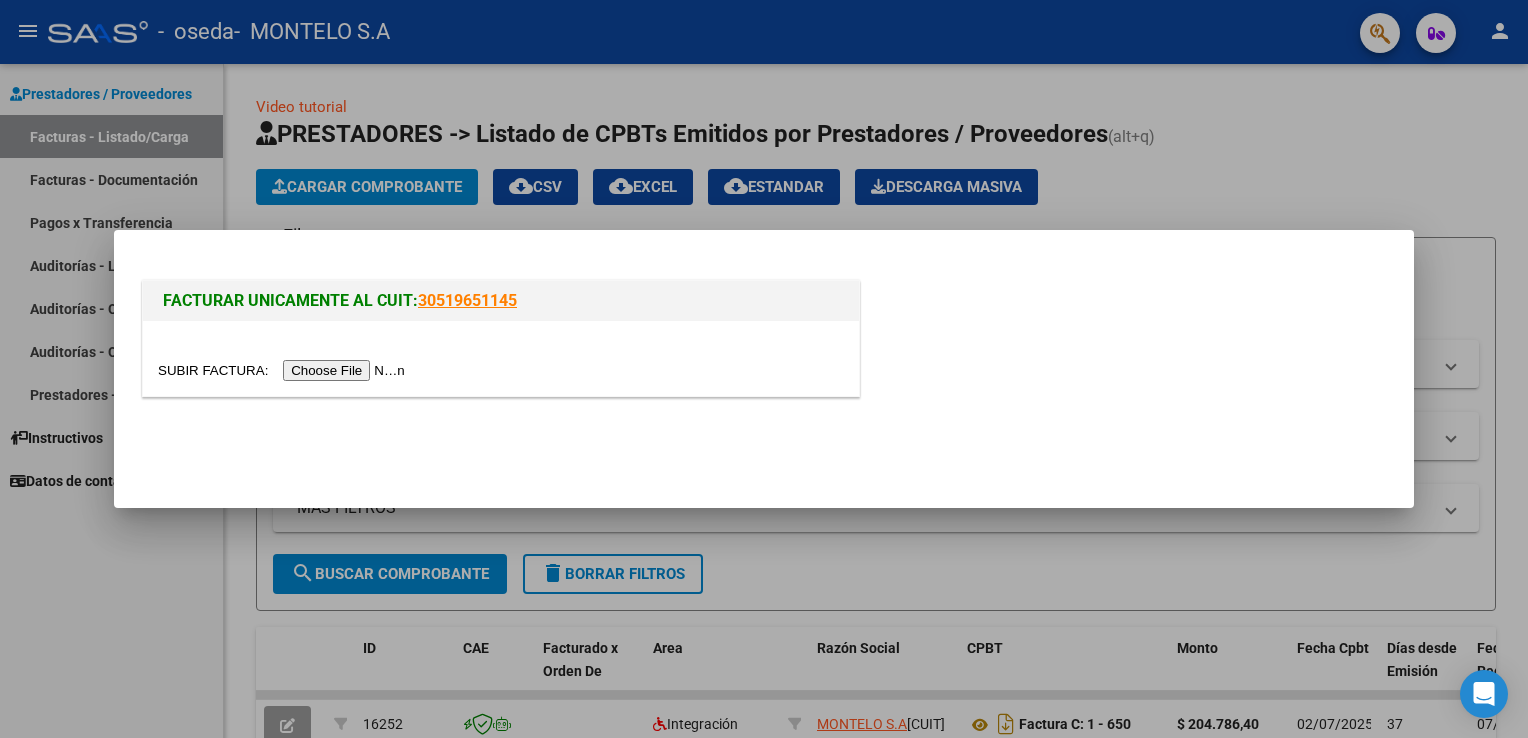 click at bounding box center (284, 370) 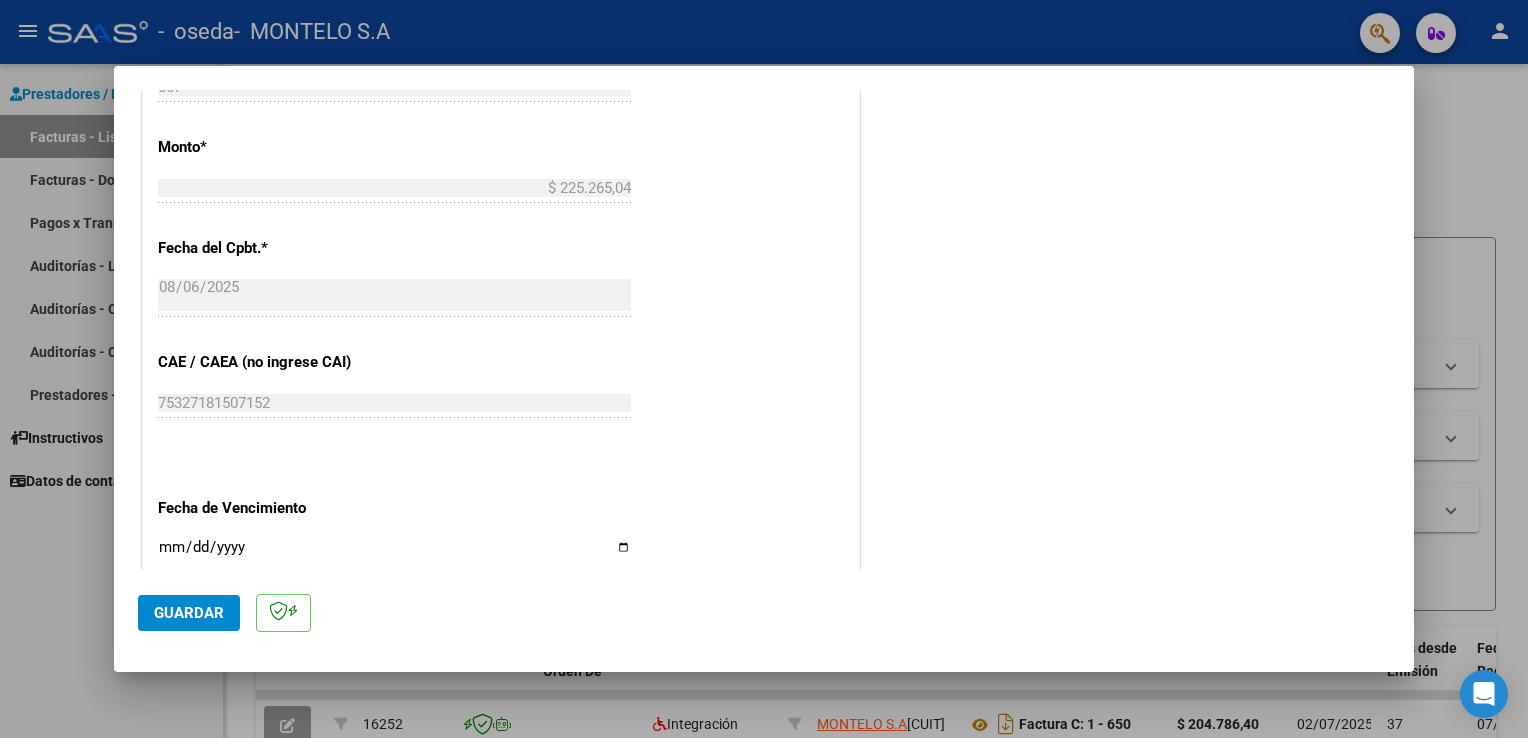 scroll, scrollTop: 1240, scrollLeft: 0, axis: vertical 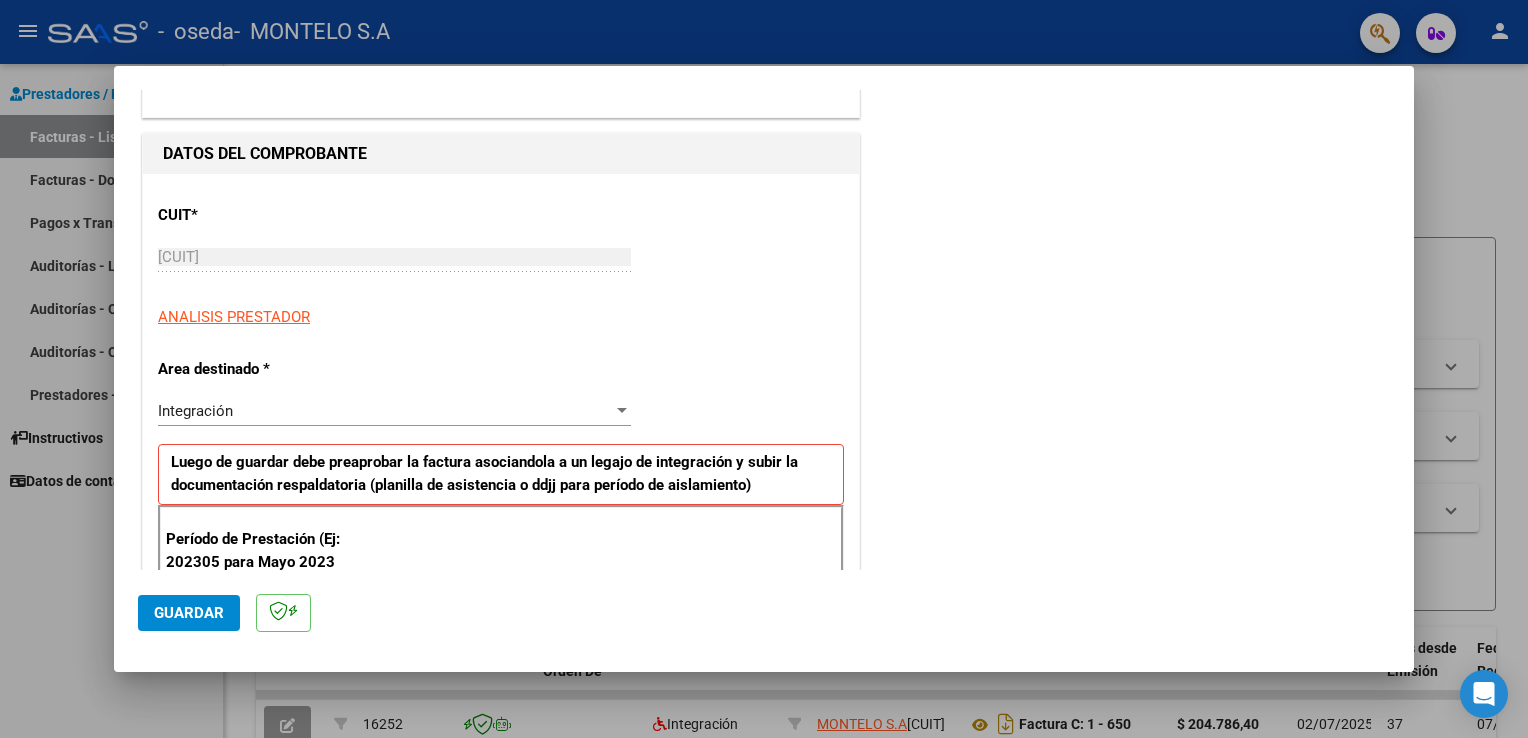 click on "COMPROBANTE VER COMPROBANTE          El comprobante fue leído exitosamente.  DATOS DEL COMPROBANTE CUIT  *   [CUIT] Ingresar CUIT  ANALISIS PRESTADOR  Area destinado * Integración Seleccionar Area Luego de guardar debe preaprobar la factura asociandola a un legajo de integración y subir la documentación respaldatoria (planilla de asistencia o ddjj para período de aislamiento)  Período de Prestación (Ej: 202305 para Mayo 2023    Ingrese el Período de Prestación como indica el ejemplo   Comprobante Tipo * Factura C Seleccionar Tipo Punto de Venta  *   1 Ingresar el Nro.  Número  *   657 Ingresar el Nro.  Monto  *   $ 225.265,04 Ingresar el monto  Fecha del Cpbt.  *   2025-08-06 Ingresar la fecha  CAE / CAEA (no ingrese CAI)    75327181507152 Ingresar el CAE o CAEA (no ingrese CAI)  Fecha de Vencimiento    Ingresar la fecha  Ref. Externa    Ingresar la ref.  N° Liquidación    Ingresar el N° Liquidación  COMENTARIOS Comentarios del Prestador / Gerenciador:" at bounding box center (764, 330) 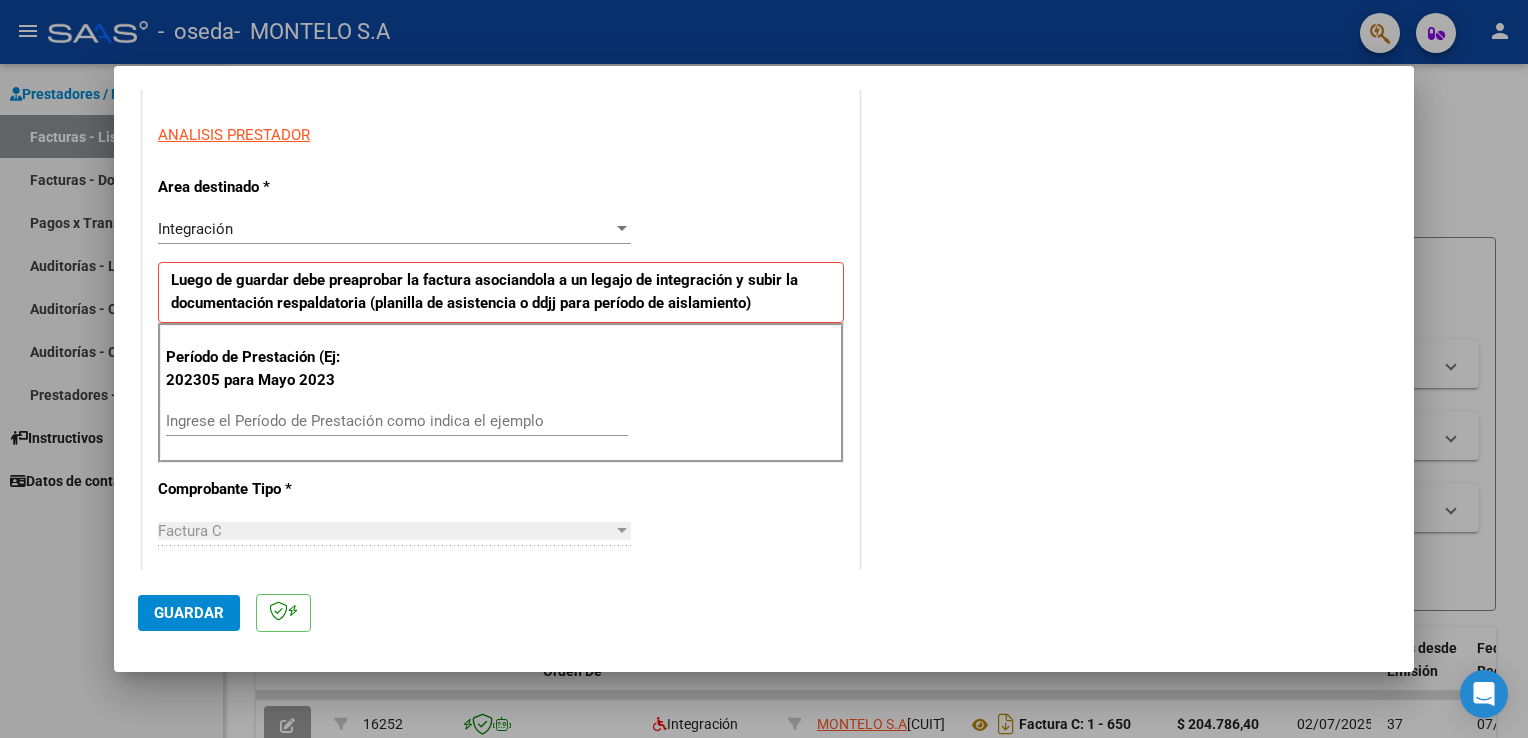 scroll, scrollTop: 460, scrollLeft: 0, axis: vertical 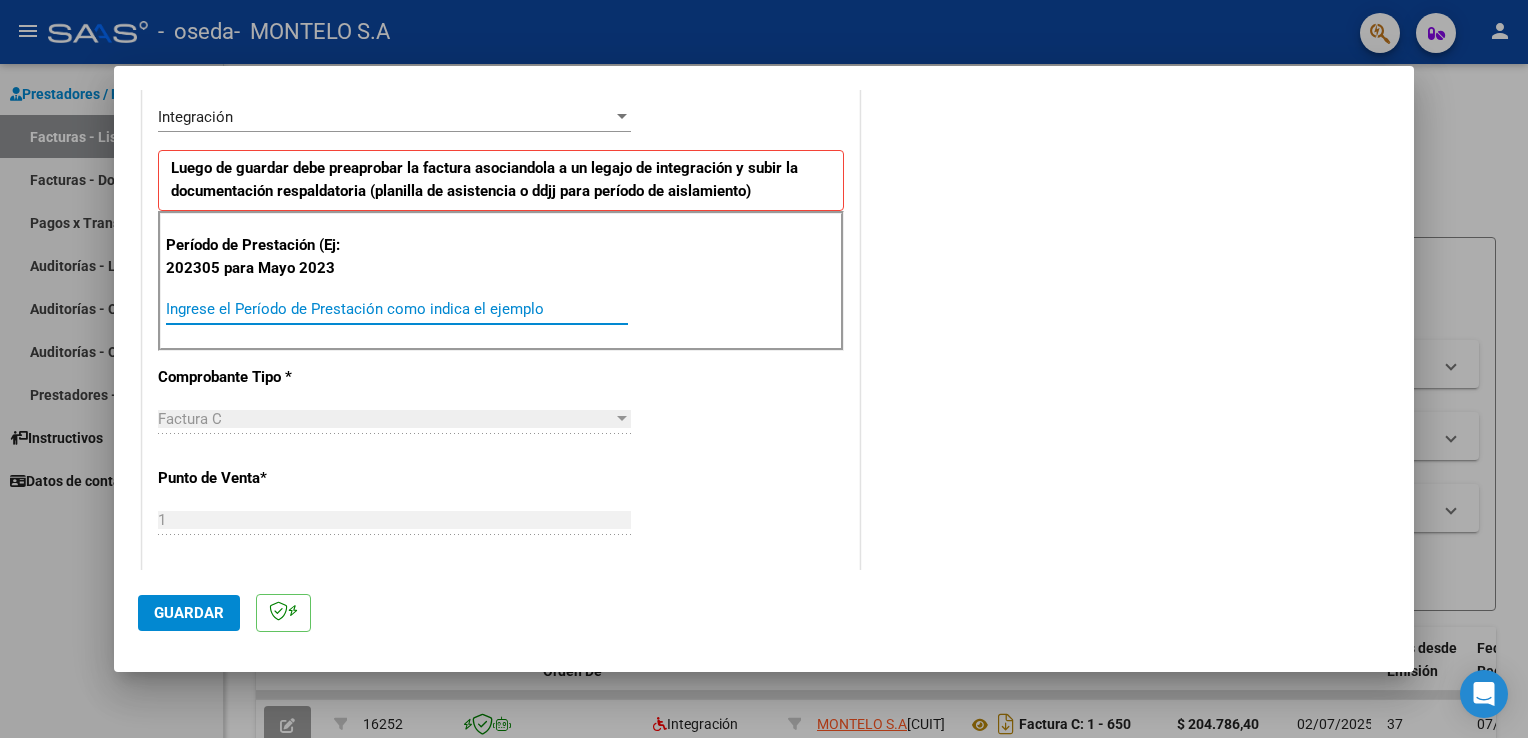 click on "Ingrese el Período de Prestación como indica el ejemplo" at bounding box center [397, 309] 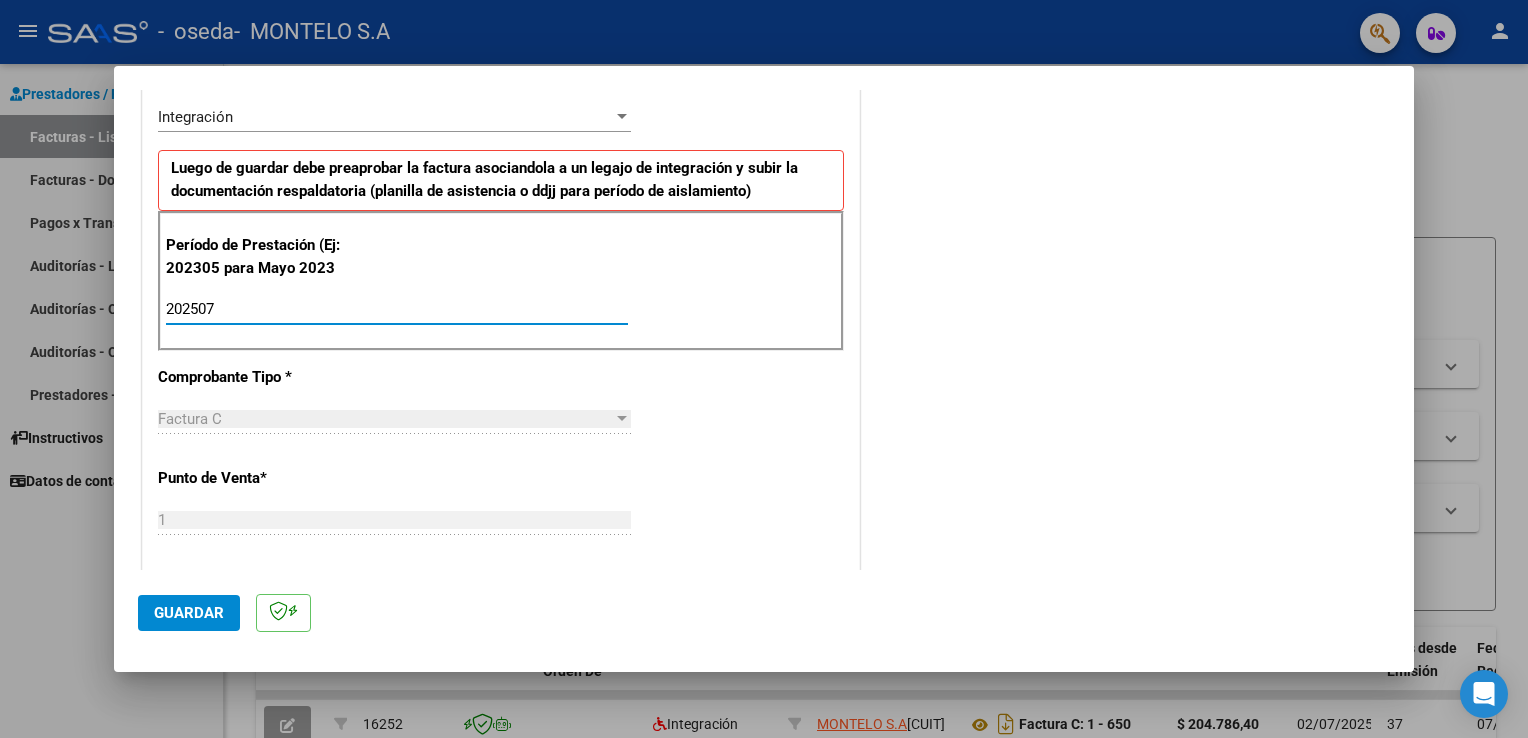 type on "202507" 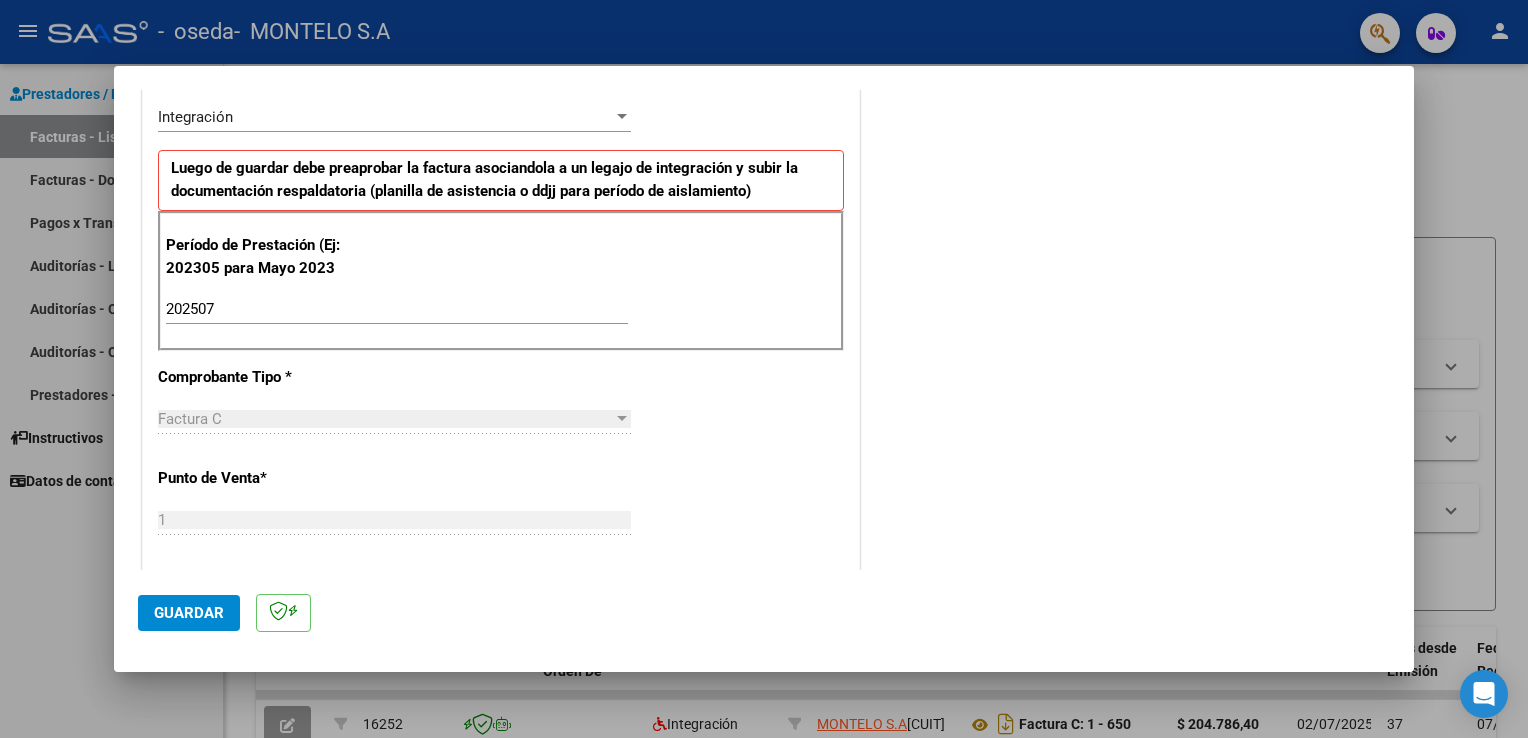 click on "COMENTARIOS Comentarios del Prestador / Gerenciador:" at bounding box center [1127, 502] 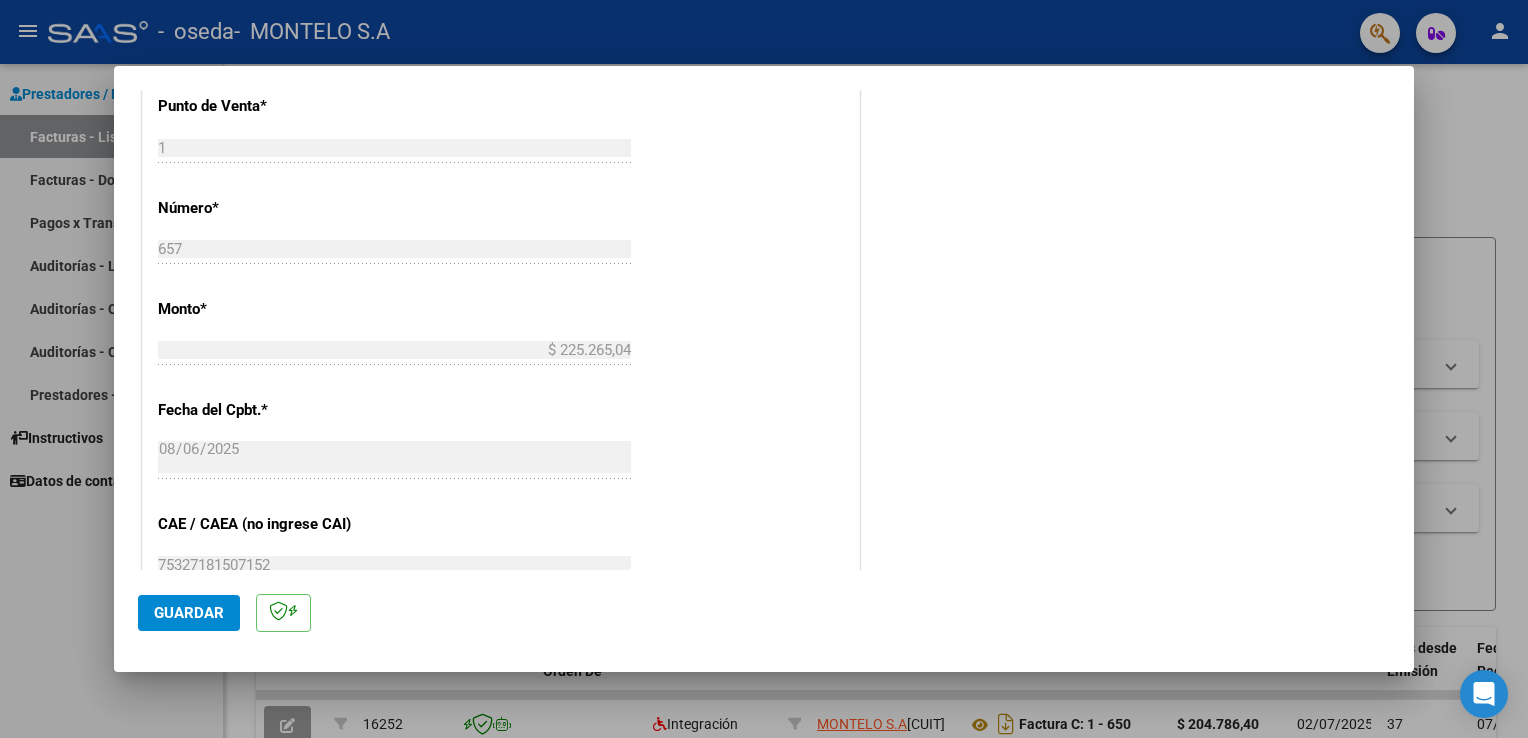 scroll, scrollTop: 1240, scrollLeft: 0, axis: vertical 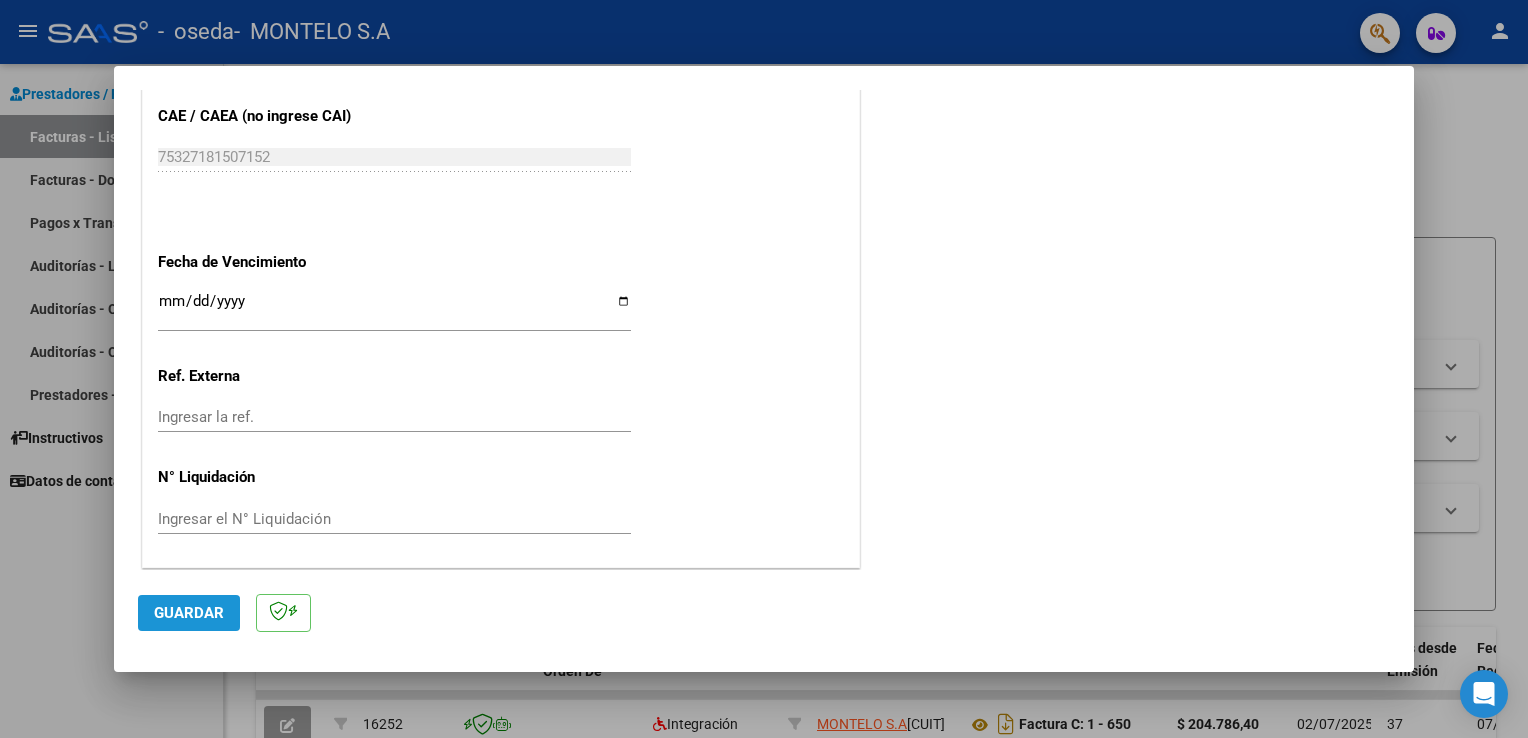 click on "Guardar" 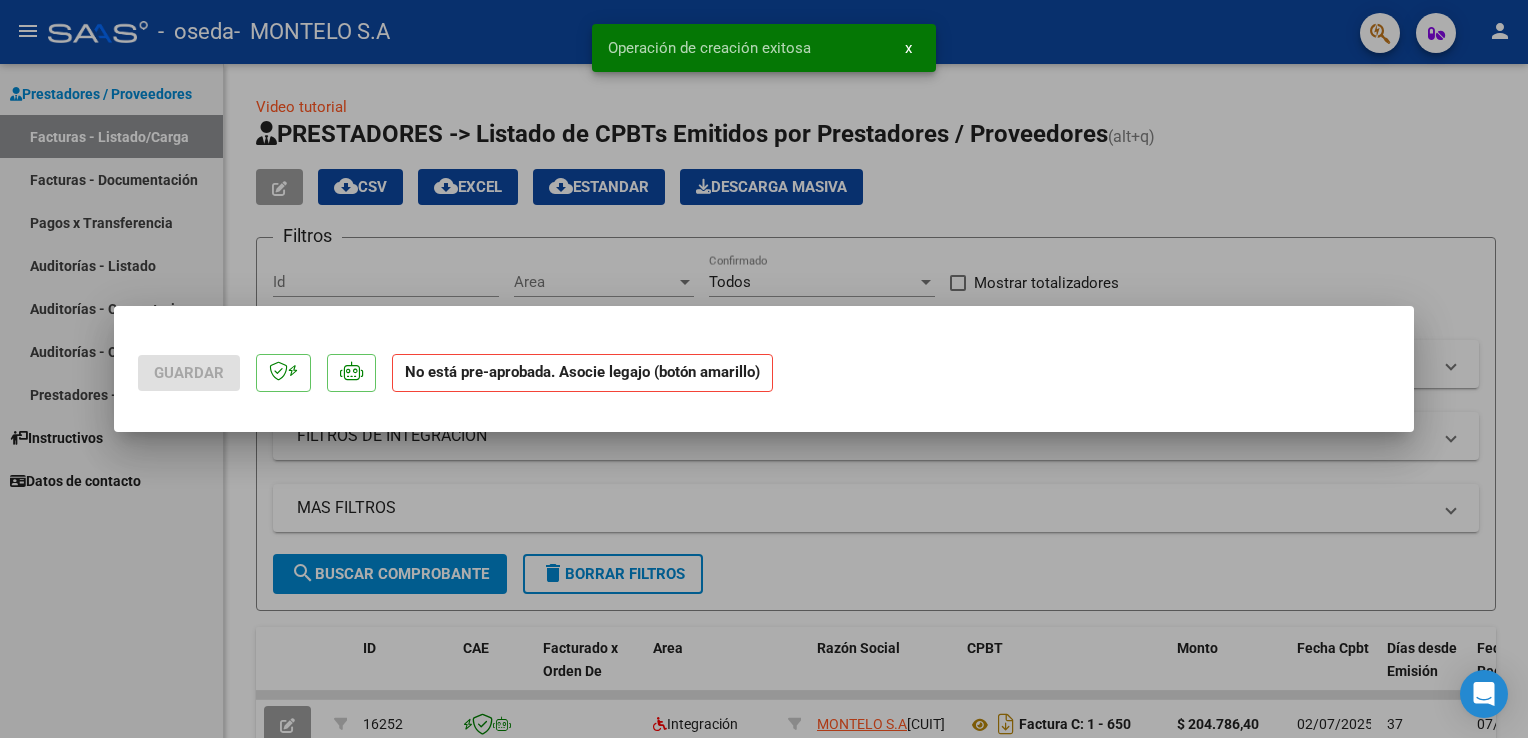 scroll, scrollTop: 0, scrollLeft: 0, axis: both 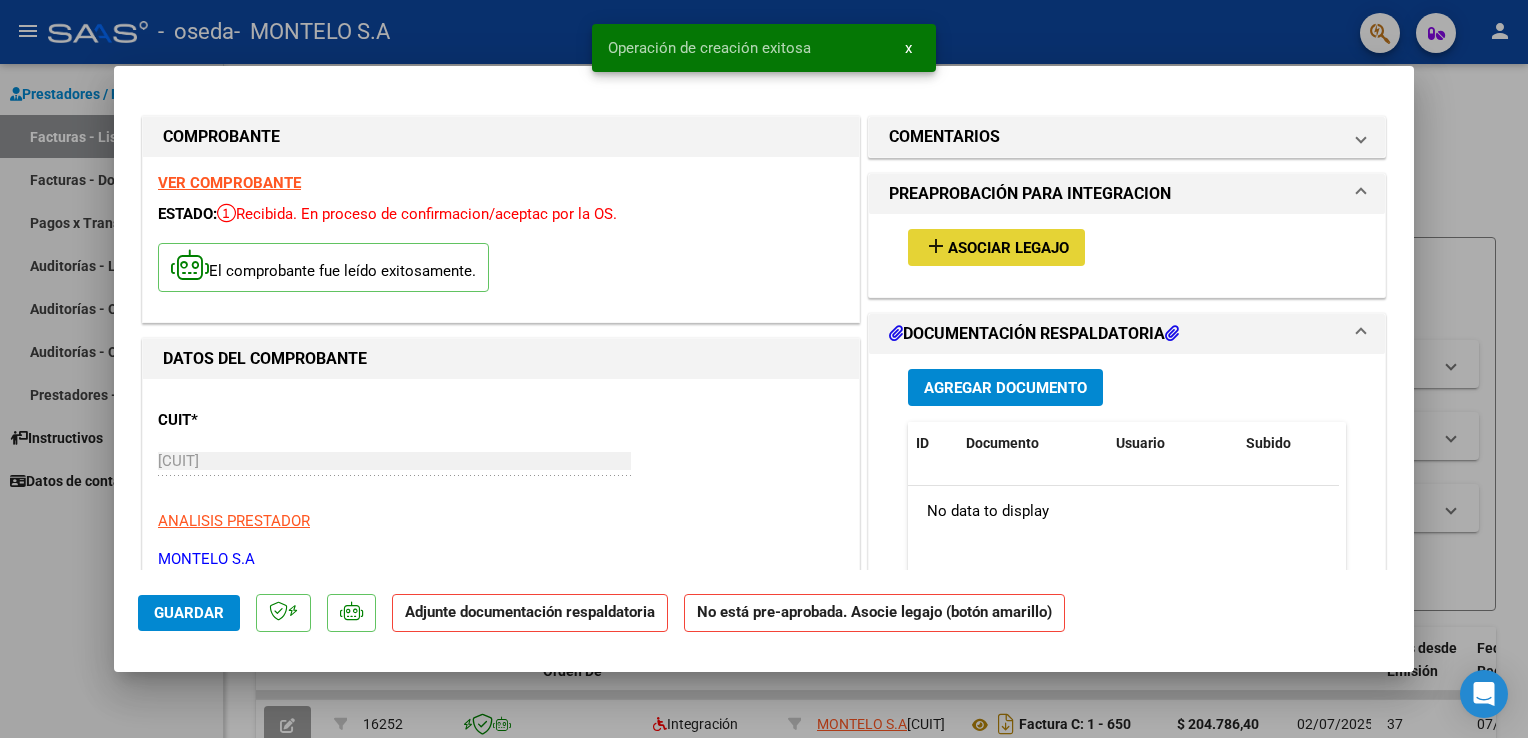 click on "Asociar Legajo" at bounding box center (1008, 248) 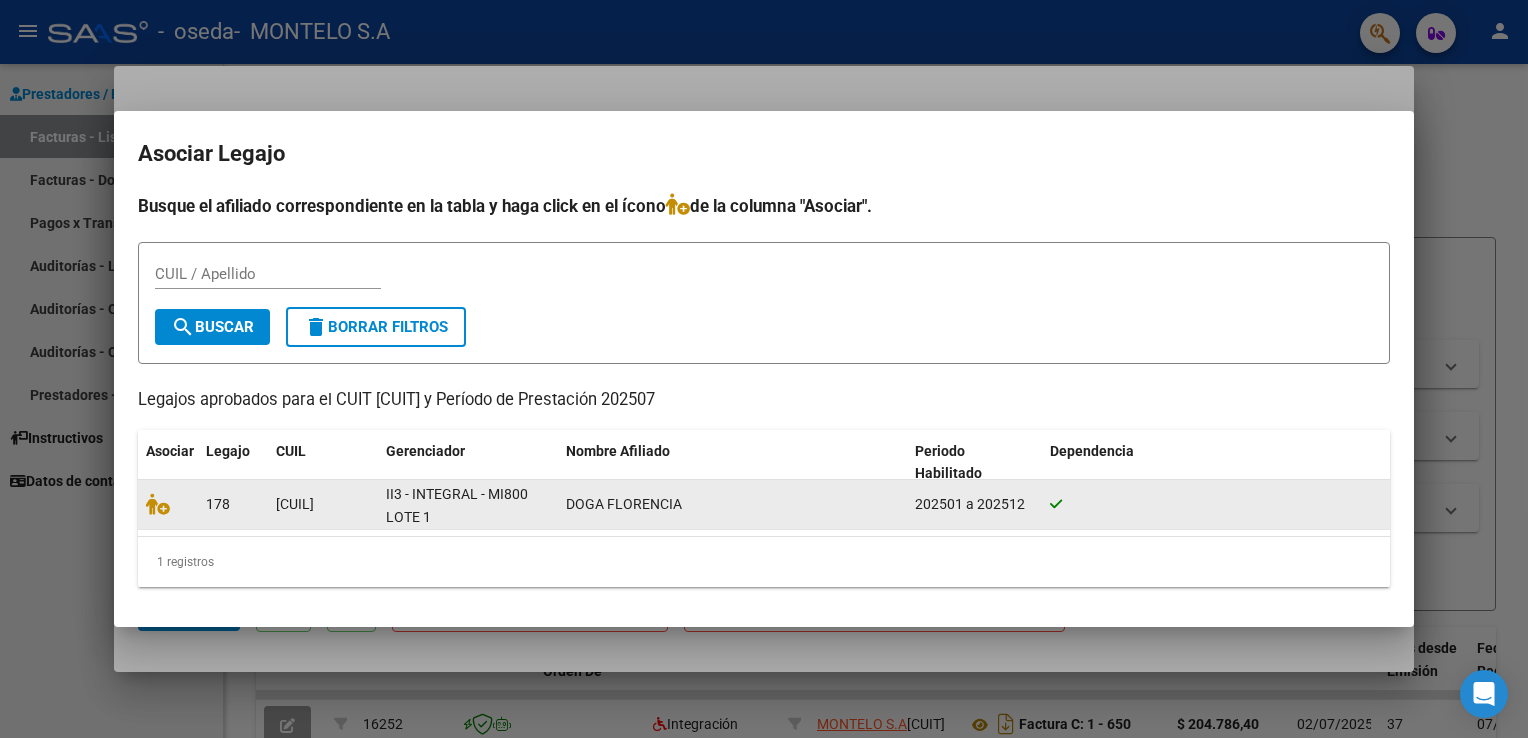 click 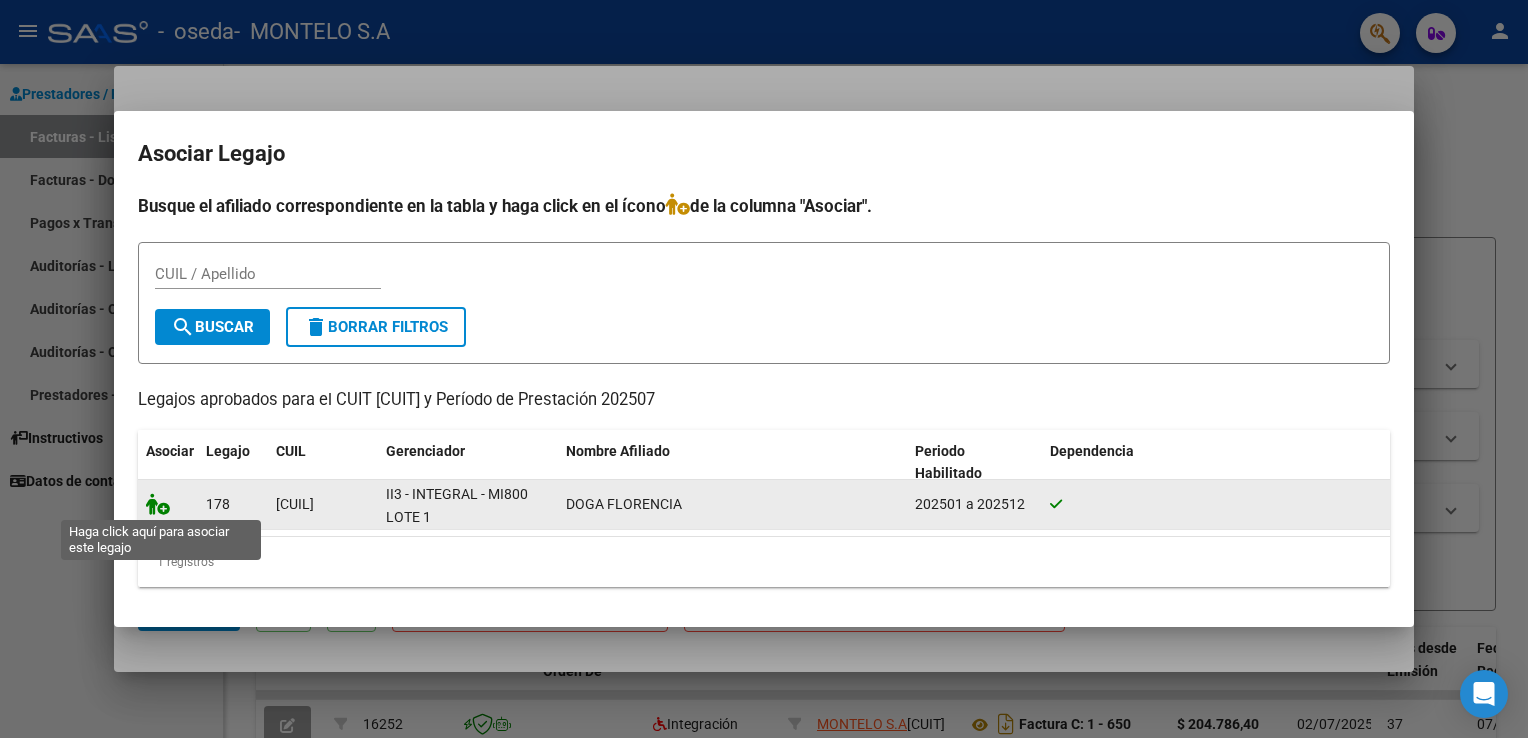 click 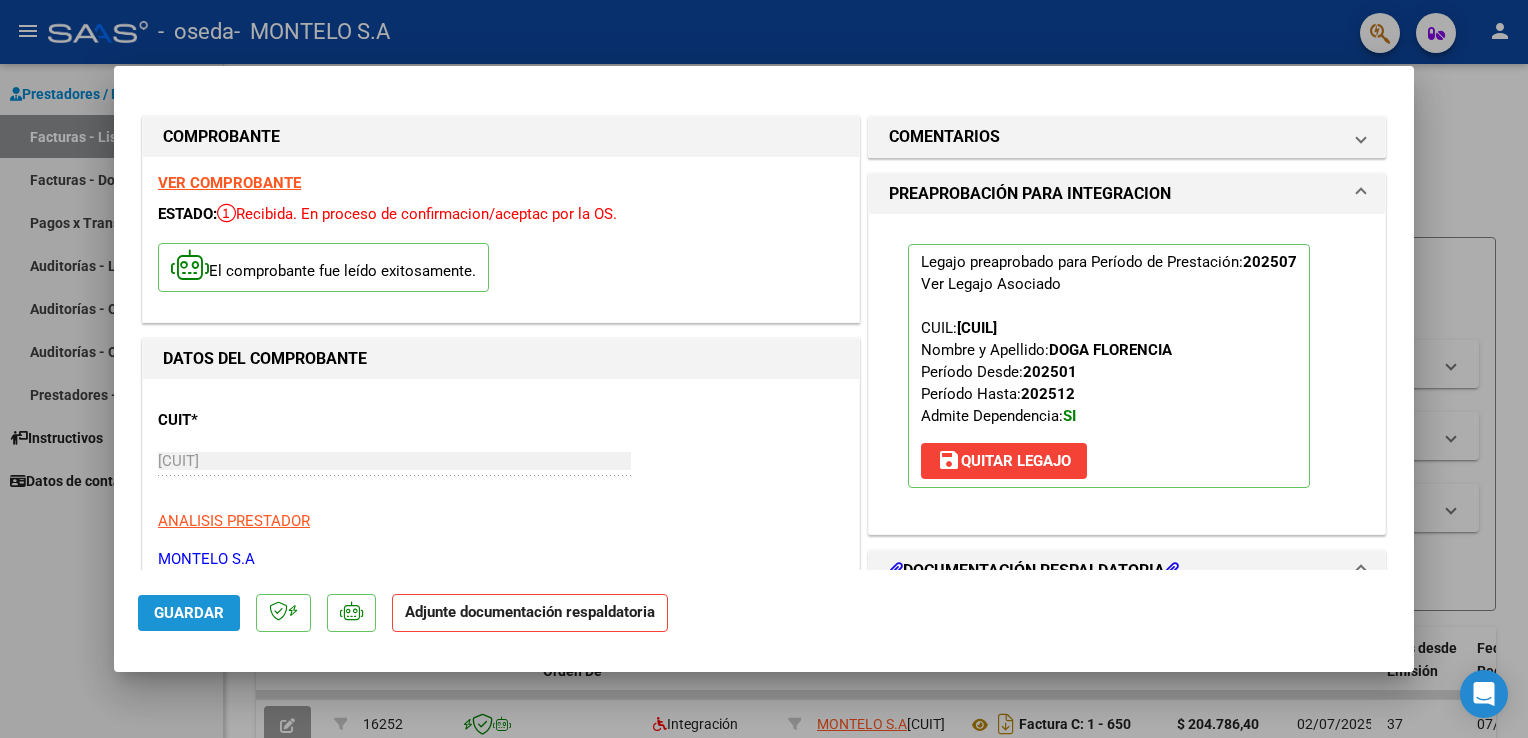 click on "Guardar" 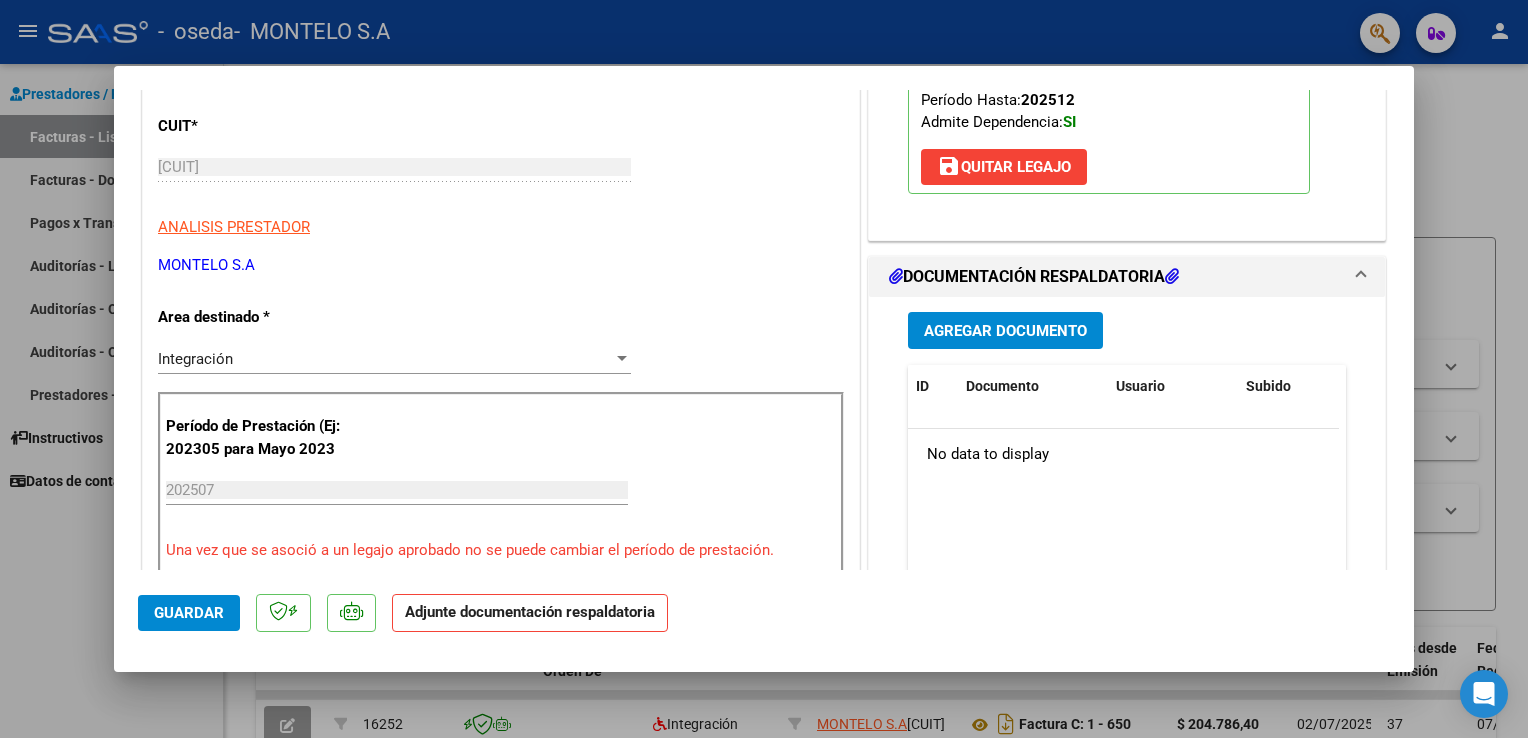 scroll, scrollTop: 324, scrollLeft: 0, axis: vertical 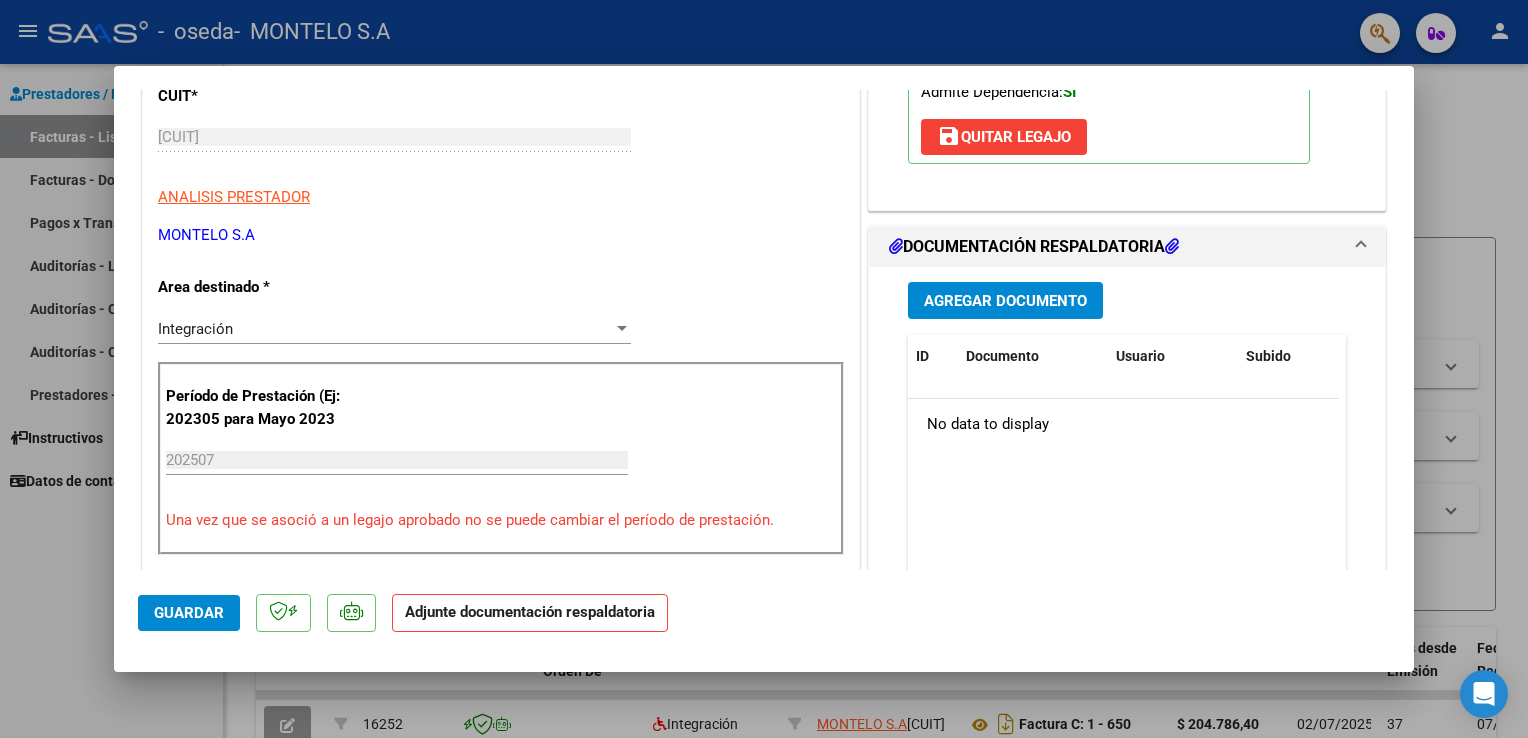 click on "Agregar Documento" at bounding box center (1005, 301) 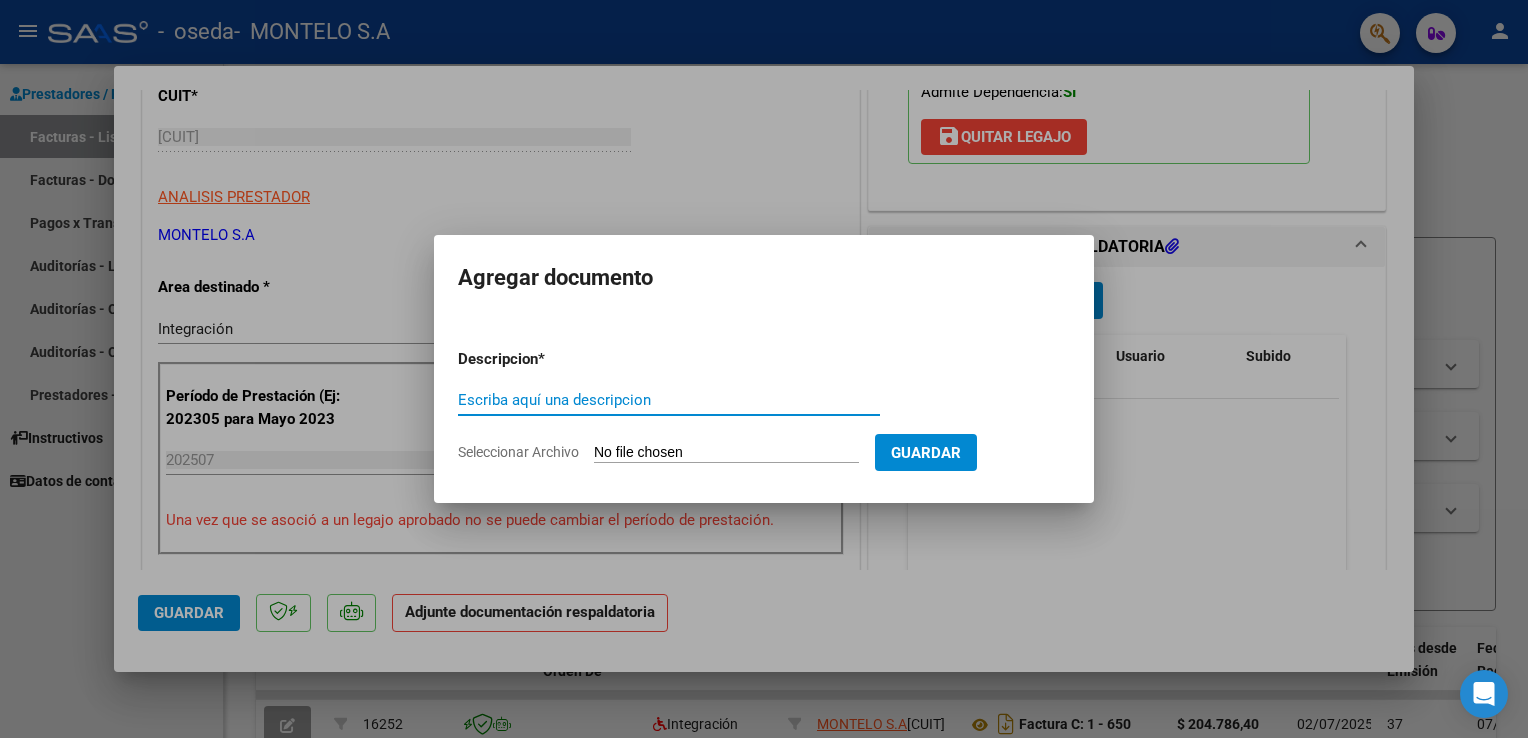 click on "Escriba aquí una descripcion" at bounding box center [669, 400] 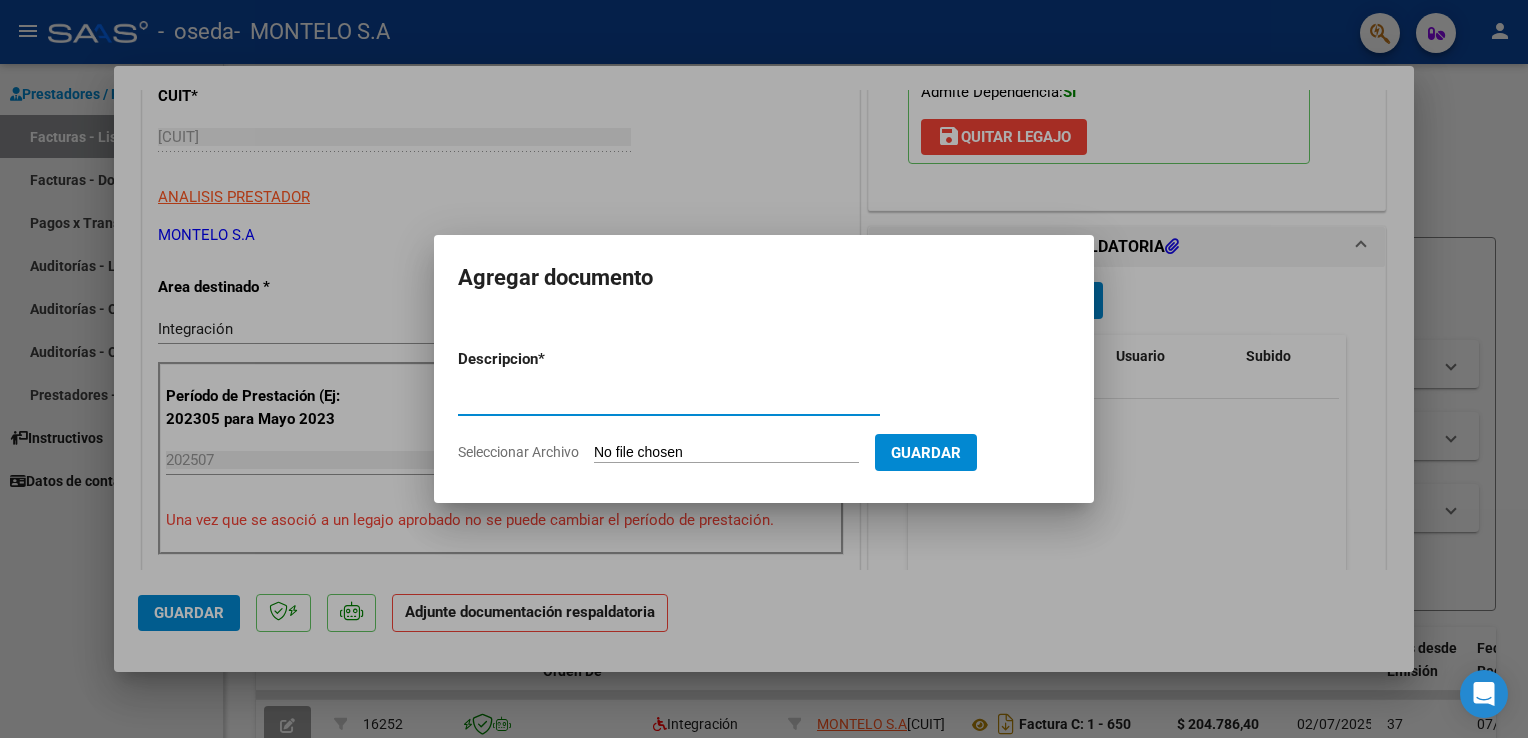 type on "PLANILLA ASISTENCIA" 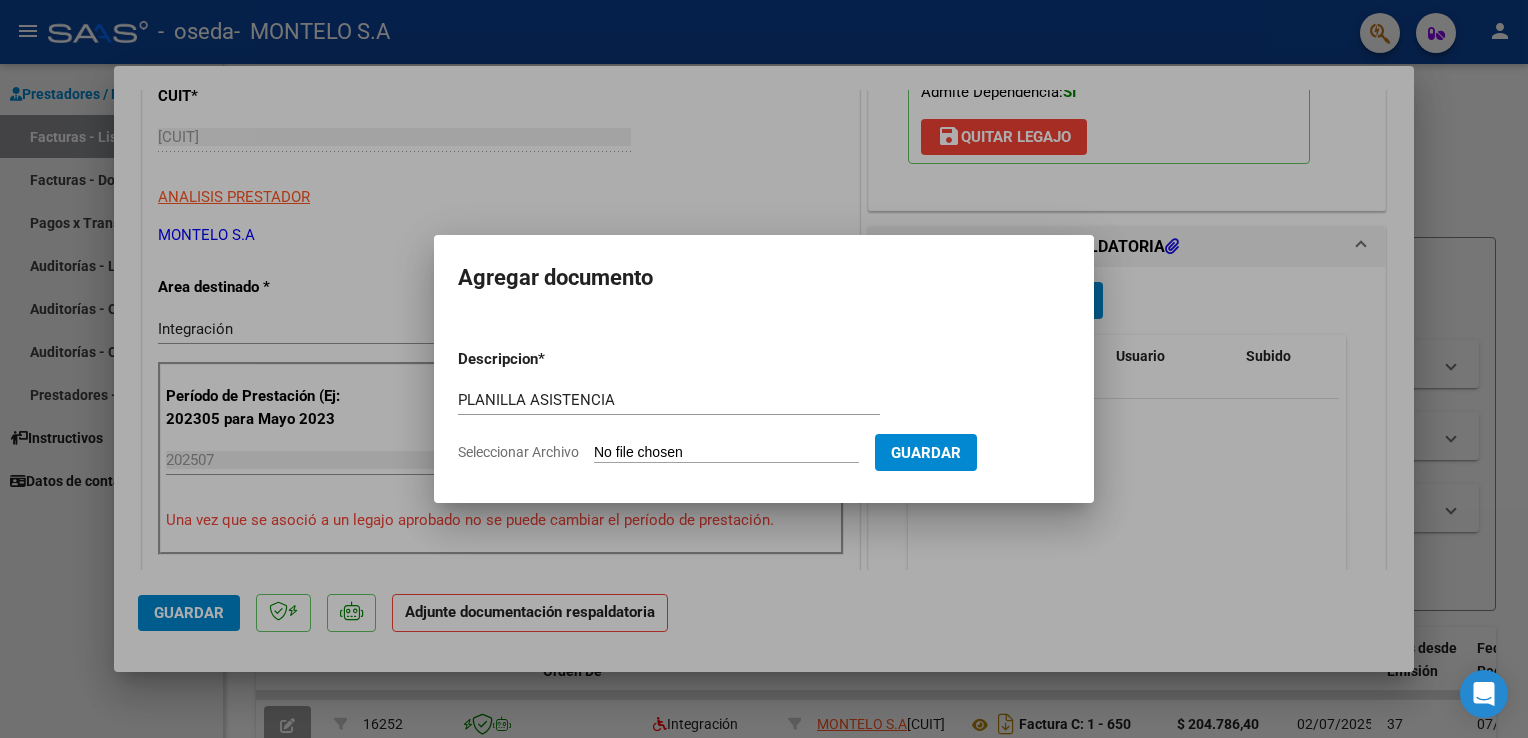 click on "Seleccionar Archivo" at bounding box center (726, 453) 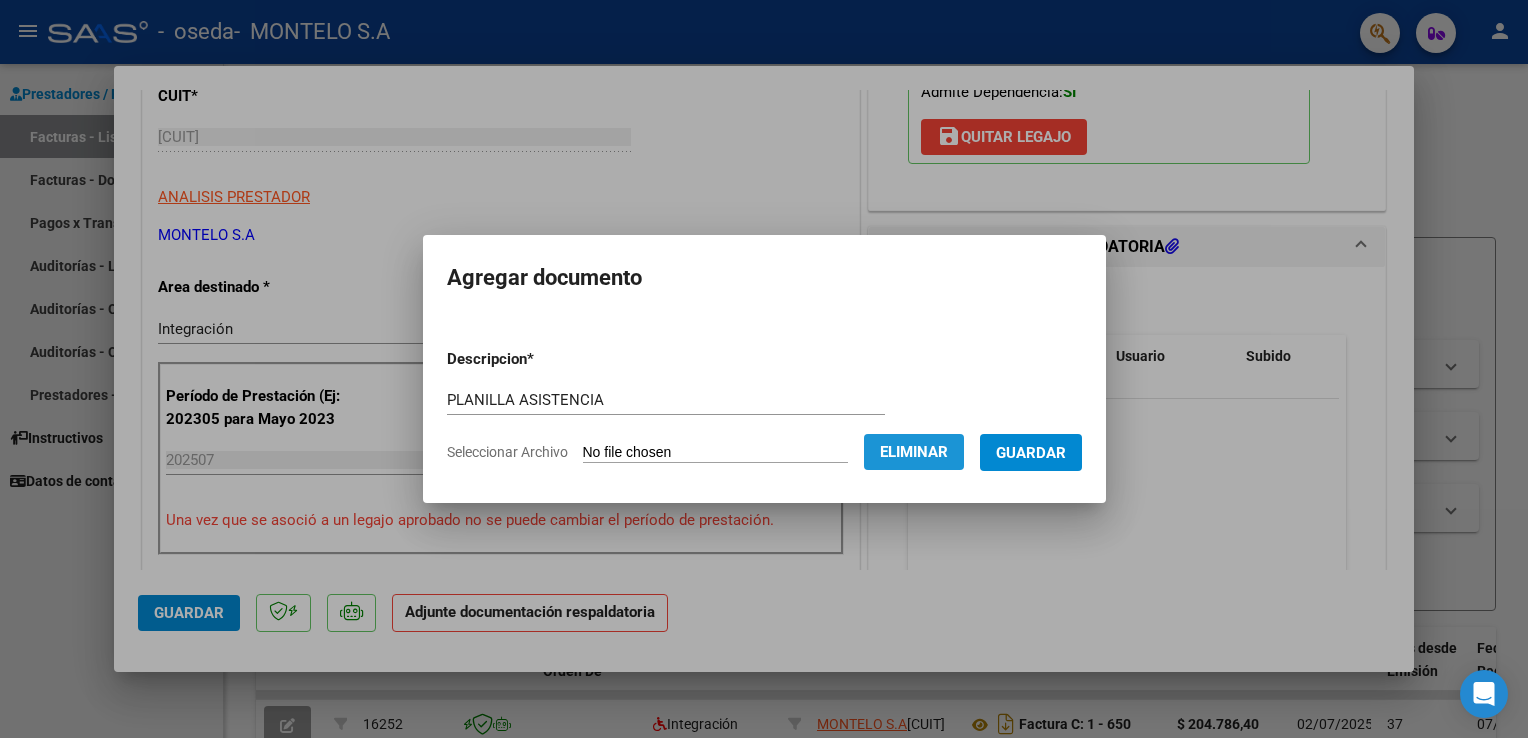 click on "Eliminar" 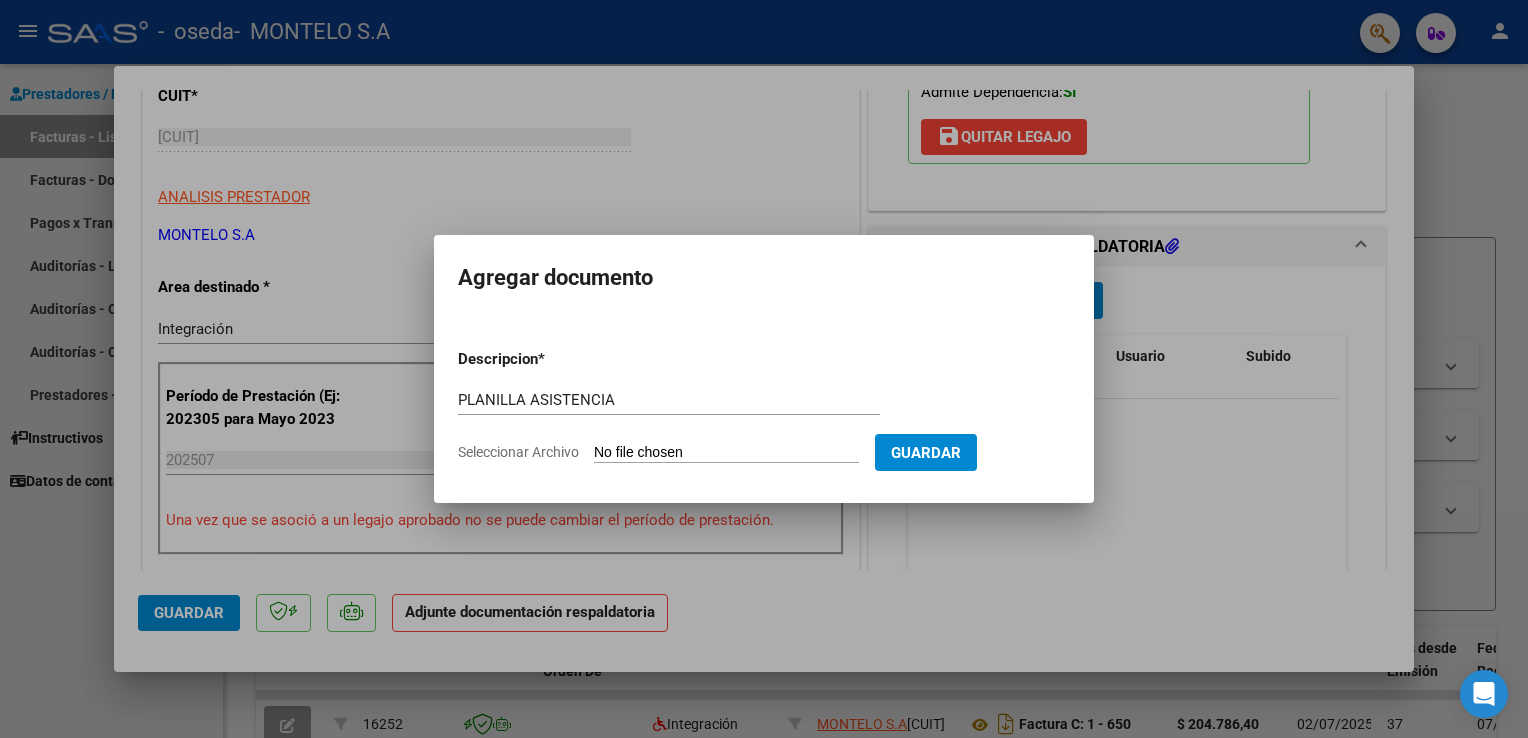 click on "Seleccionar Archivo" at bounding box center (726, 453) 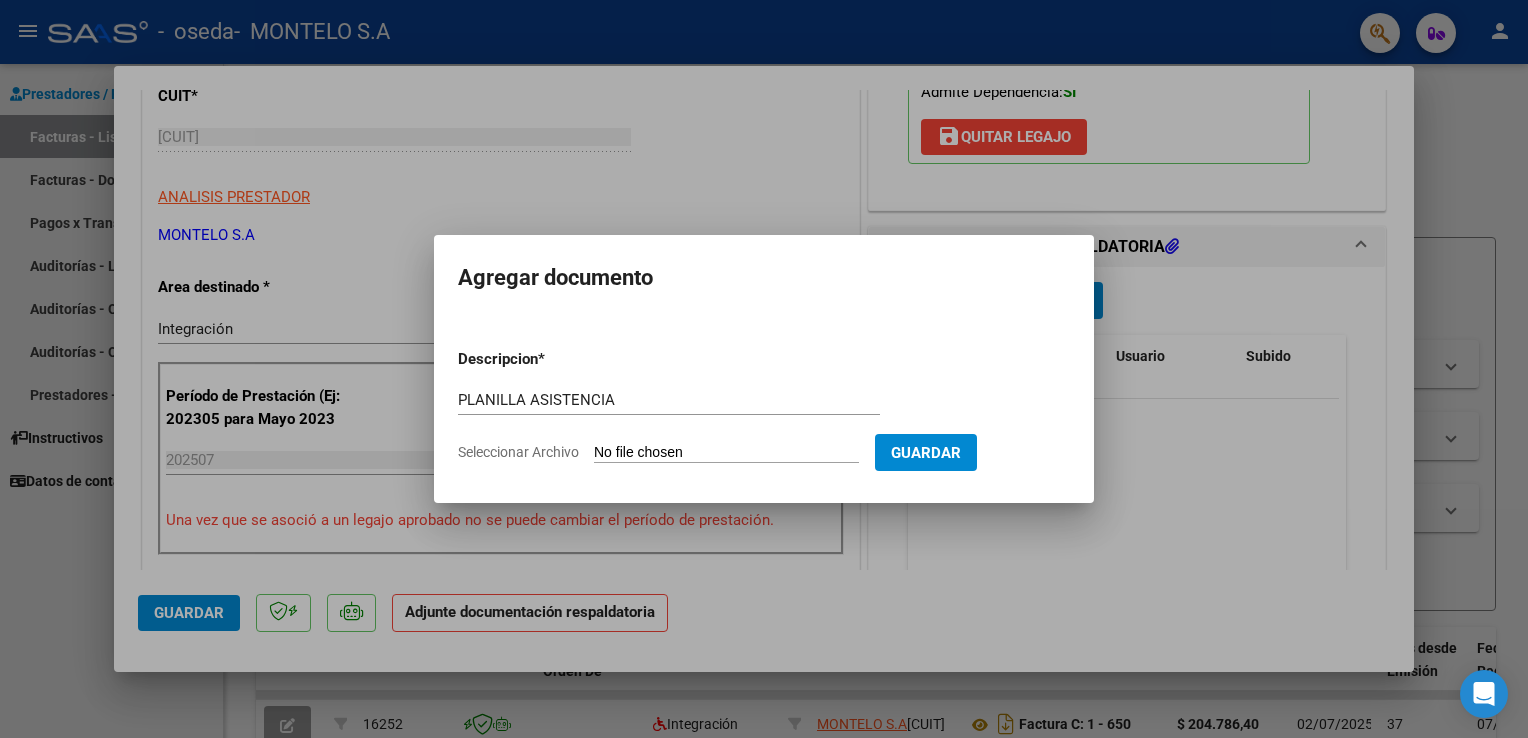 type on "C:\fakepath\[FILENAME].pdf" 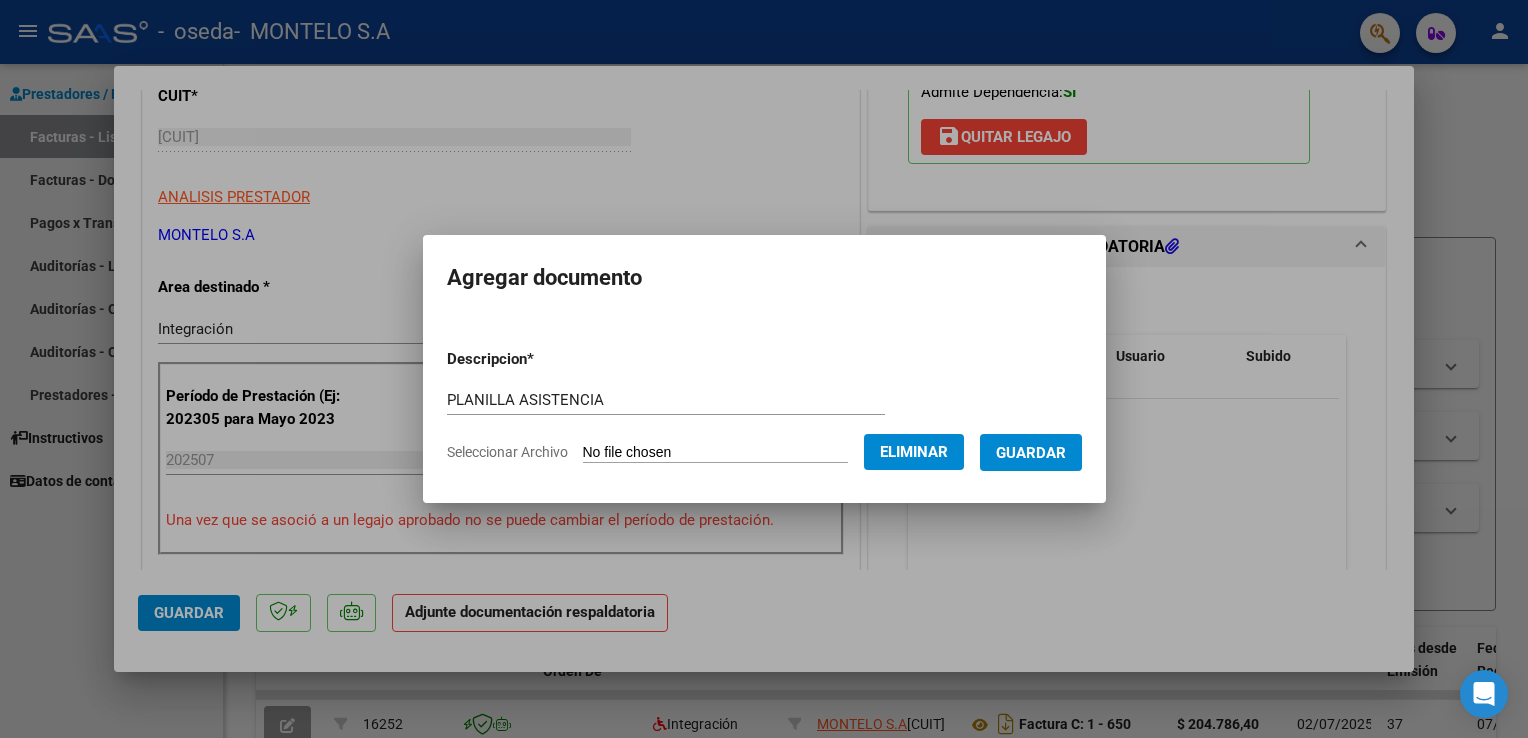 click on "Agregar documento Descripcion  *   PLANILLA ASISTENCIA Escriba aquí una descripcion  Seleccionar Archivo Eliminar Guardar" at bounding box center [764, 369] 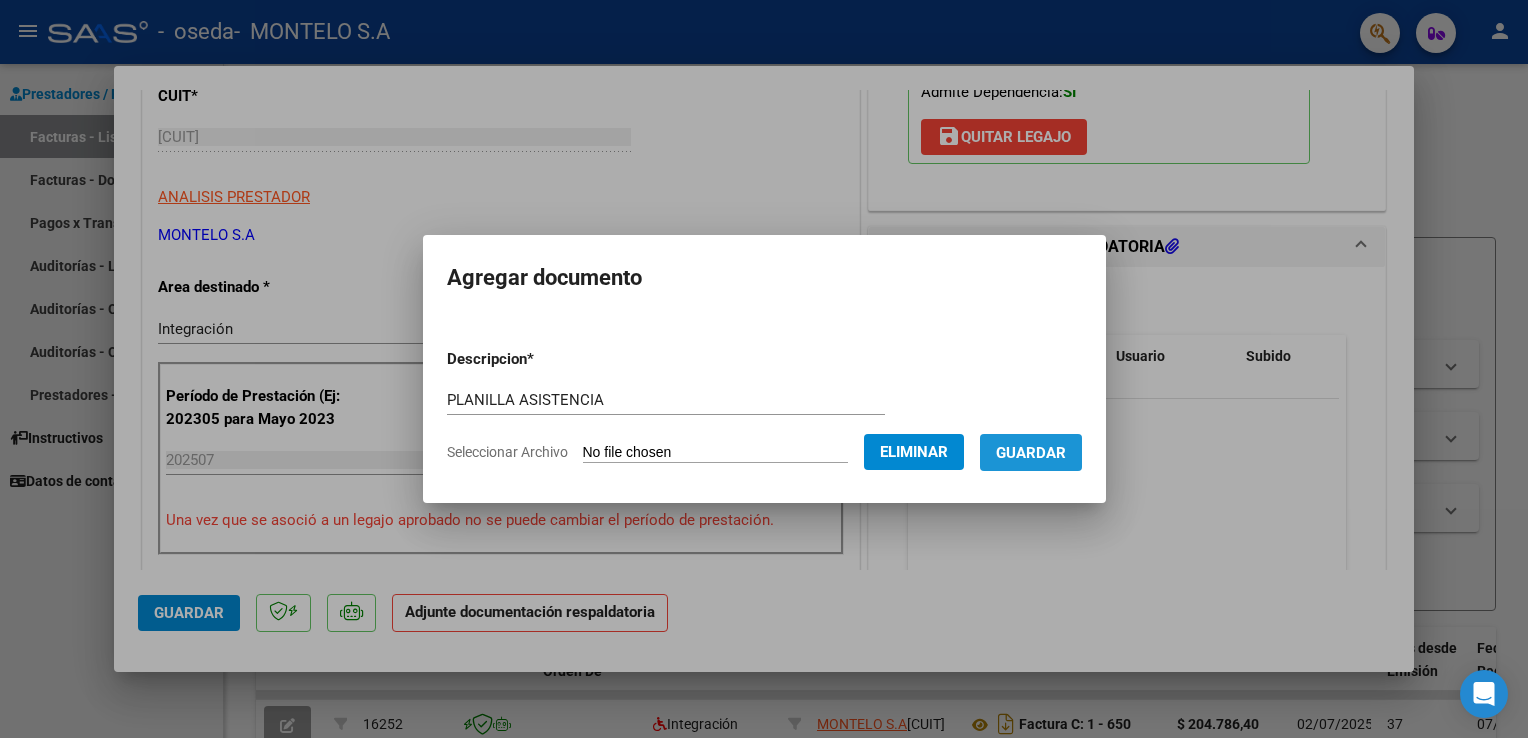 click on "Guardar" at bounding box center [1031, 452] 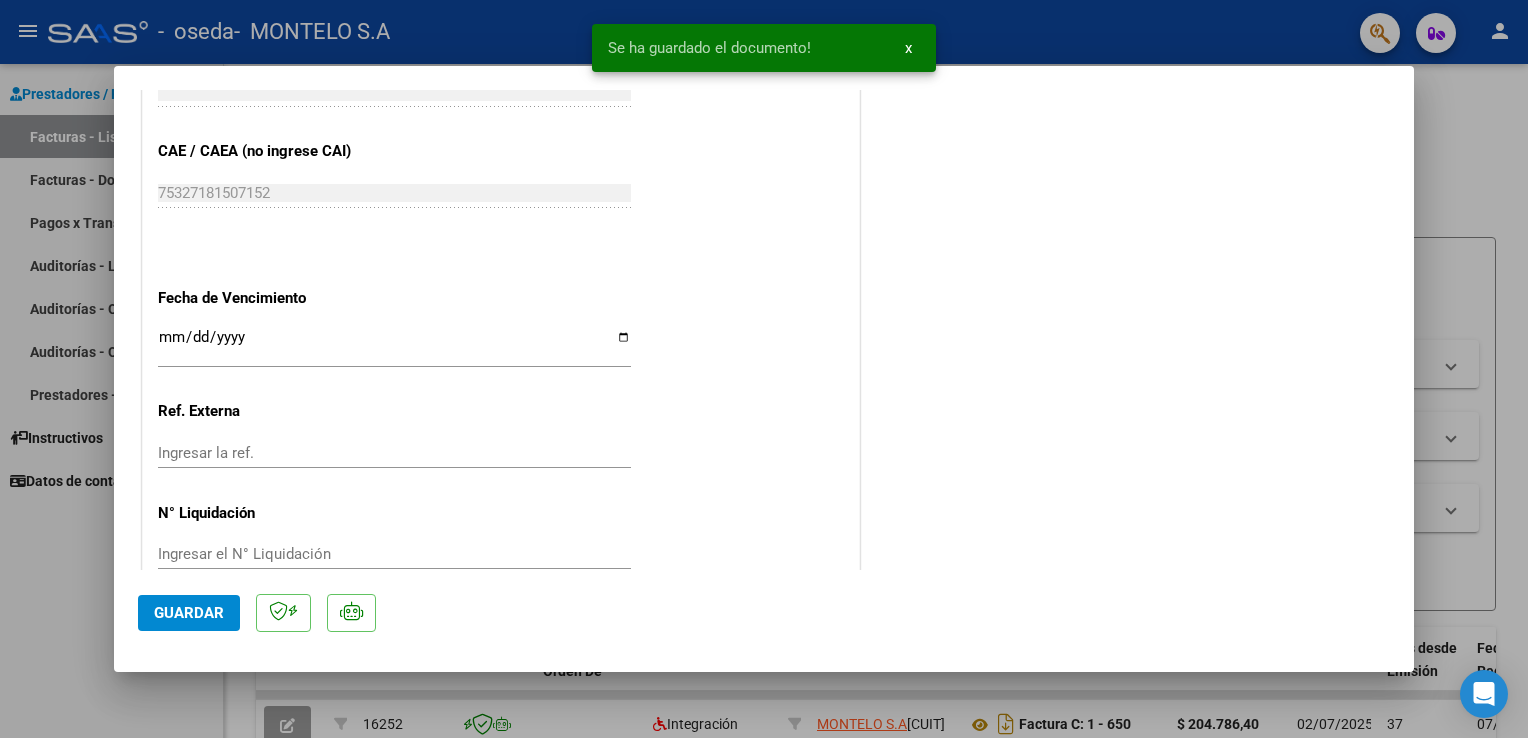scroll, scrollTop: 1308, scrollLeft: 0, axis: vertical 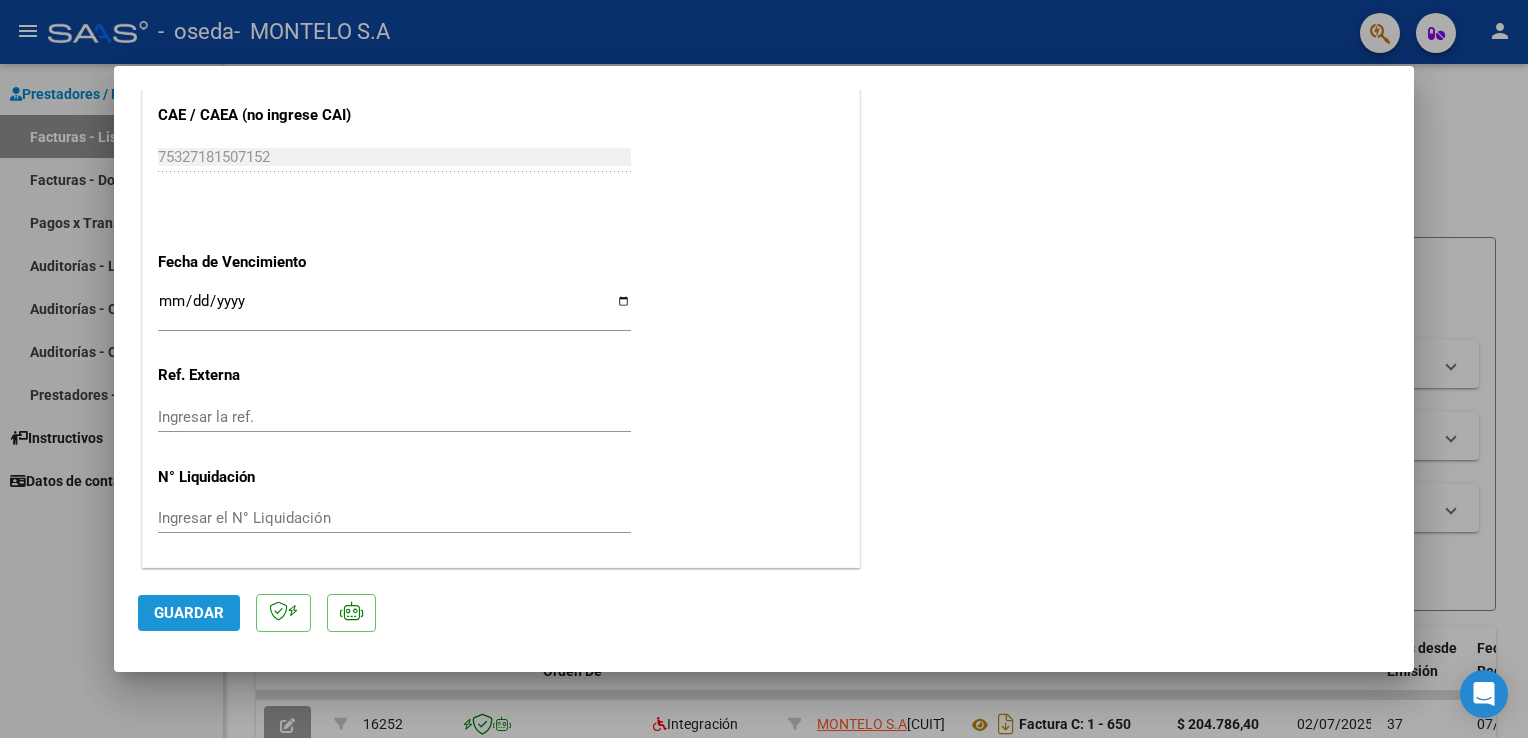 click on "Guardar" 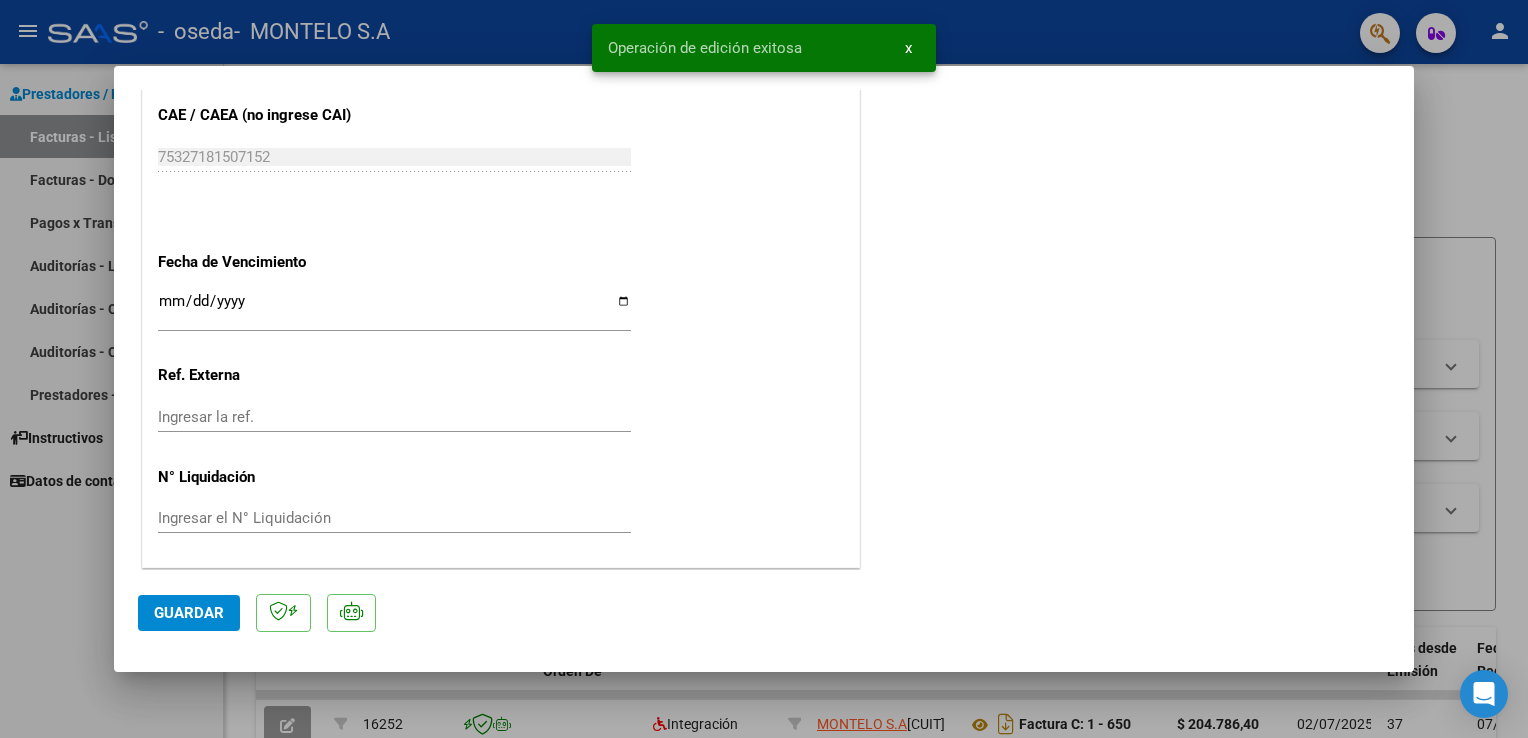 click at bounding box center [764, 369] 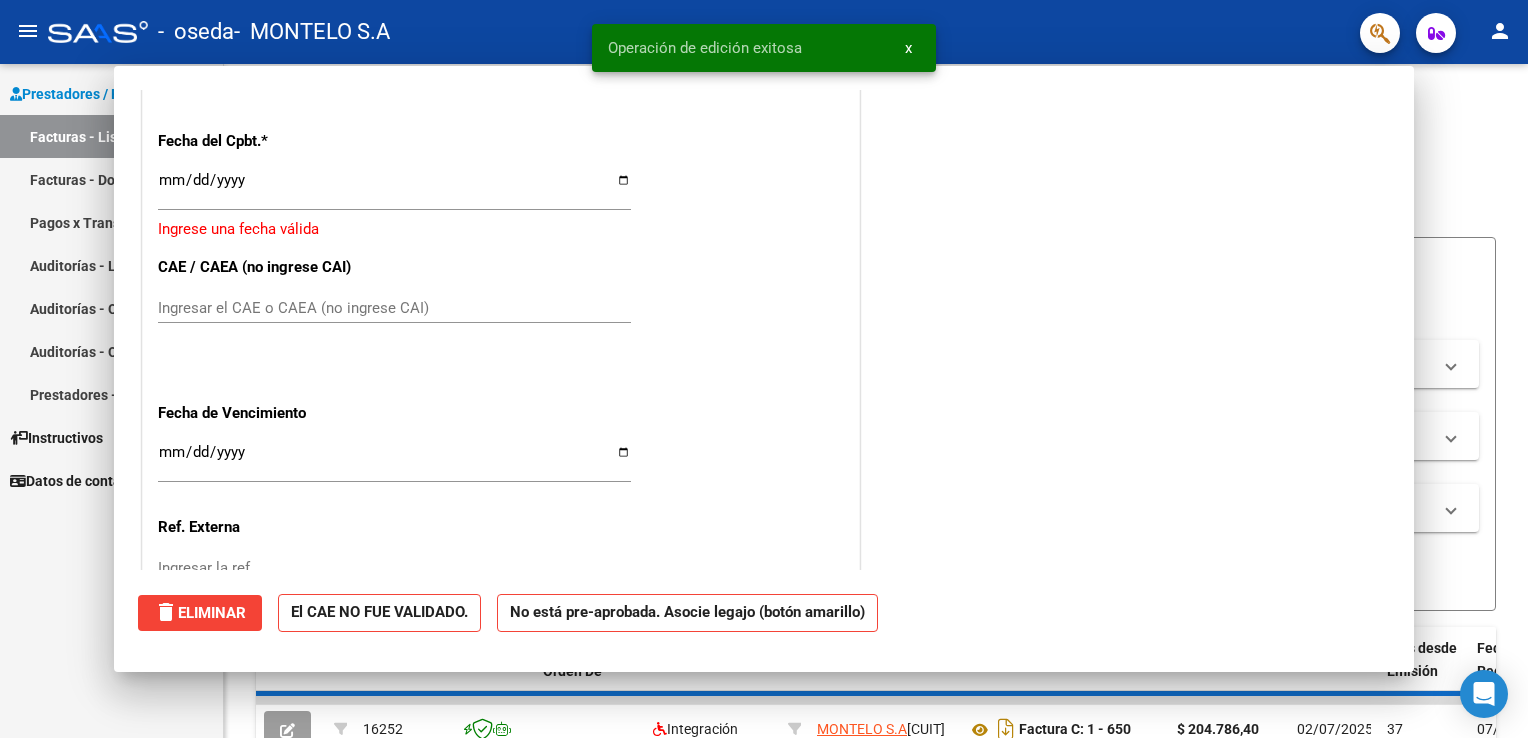 scroll, scrollTop: 0, scrollLeft: 0, axis: both 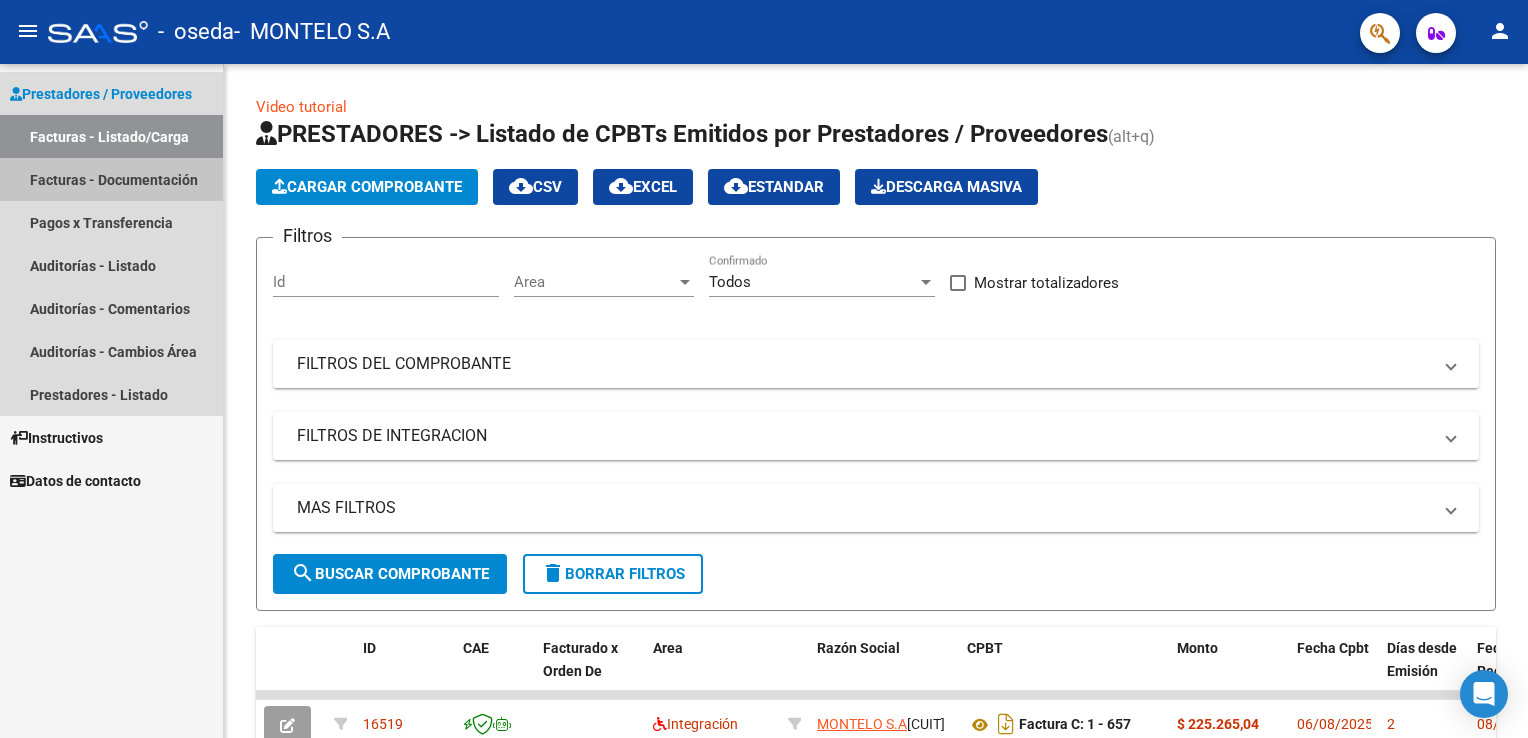 click on "Facturas - Documentación" at bounding box center (111, 179) 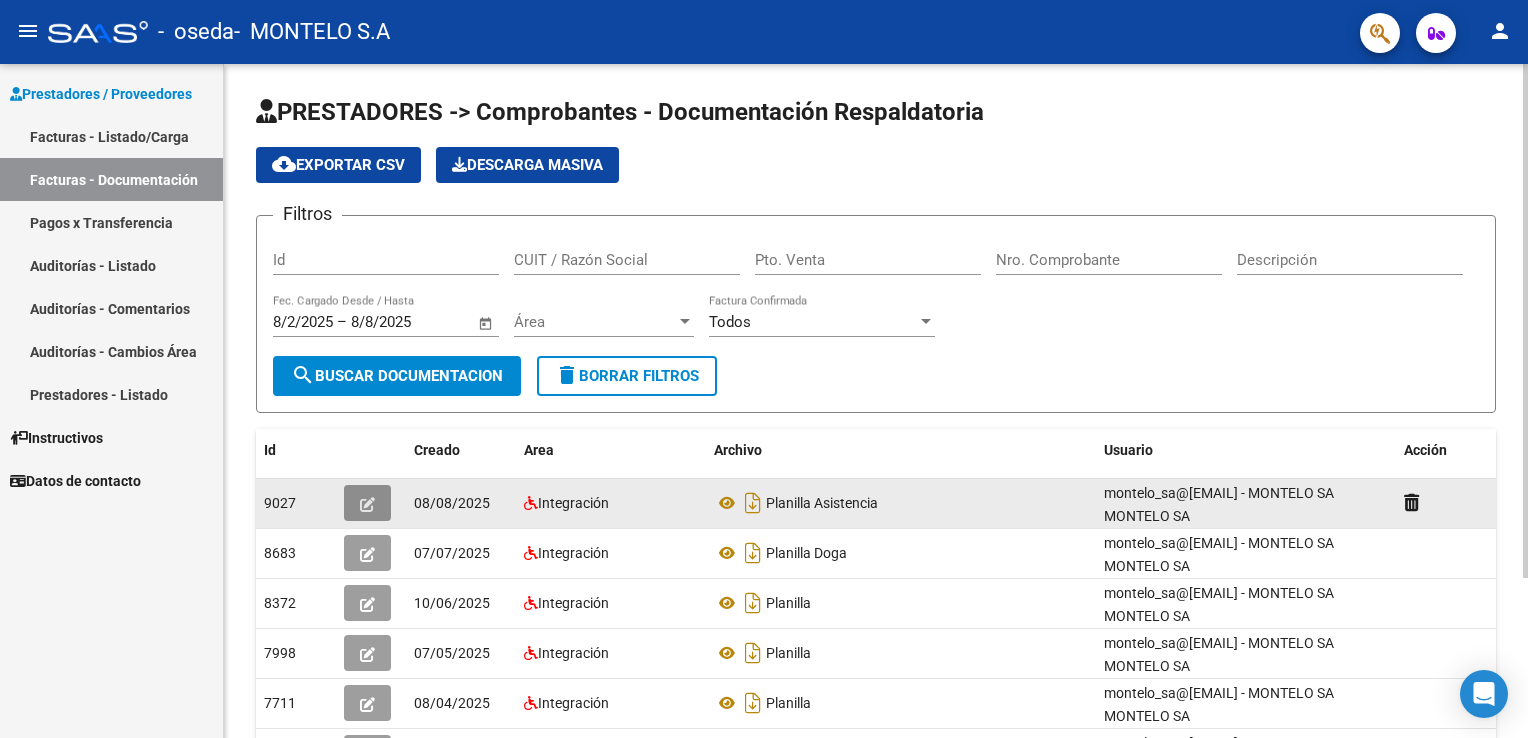 click 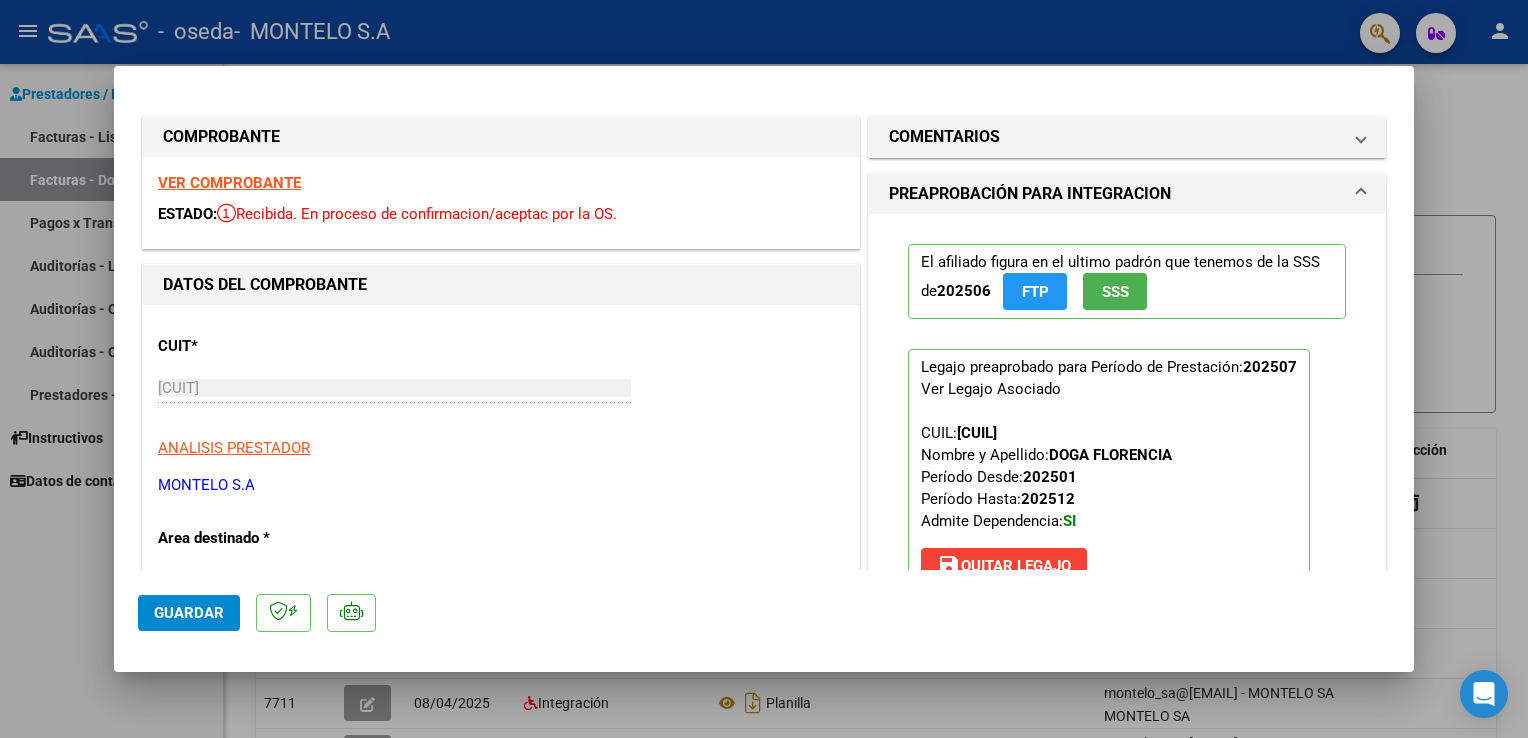 click at bounding box center (764, 369) 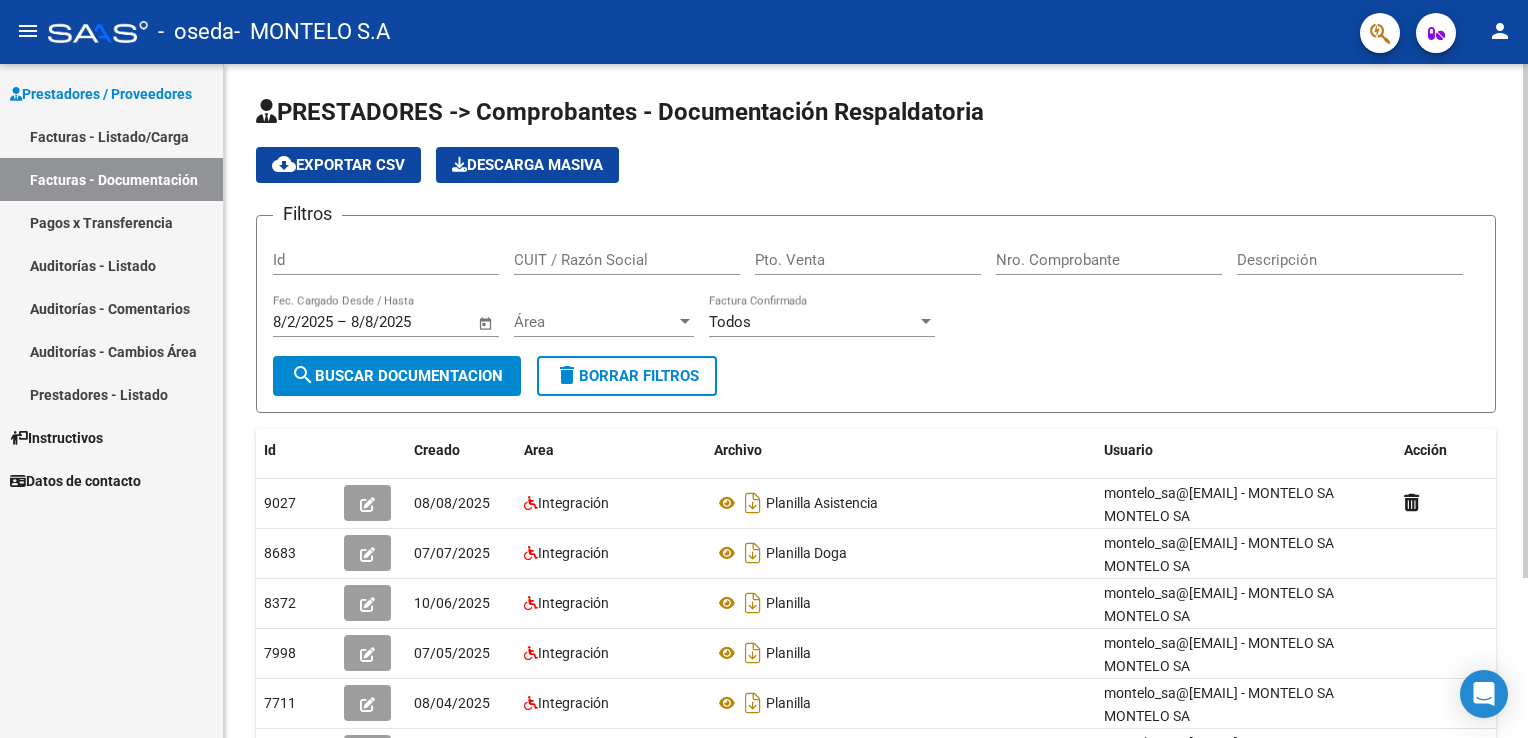 click on "menu -   oseda   -  MONTELO S.A person    Prestadores / Proveedores Facturas - Listado/Carga Facturas - Documentación Pagos x Transferencia Auditorías - Listado Auditorías - Comentarios Auditorías - Cambios Área Prestadores - Listado    Instructivos    Datos de contacto  PRESTADORES -> Comprobantes - Documentación Respaldatoria cloud_download  Exportar CSV   Descarga Masiva
Filtros Id CUIT / Razón Social Pto. Venta Nro. Comprobante Descripción 8/2/2025 8/2/2025 – 8/8/2025 8/8/2025 Fec. Cargado Desde / Hasta Área Área Todos Factura Confirmada search  Buscar Documentacion  delete  Borrar Filtros  Id Creado Area Archivo Usuario Acción 9027
08/08/2025 Integración Planilla Asistencia  montelo_sa@[EMAIL] - MONTELO SA MONTELO SA  8683
07/07/2025 Integración Planilla  Doga  montelo_sa@[EMAIL] - MONTELO SA MONTELO SA  8372
10/06/2025 Integración Planilla  montelo_sa@[EMAIL] - MONTELO SA MONTELO SA  7998
07/05/2025 Integración Planilla 7711
08/04/2025 Integración 7424" at bounding box center (764, 369) 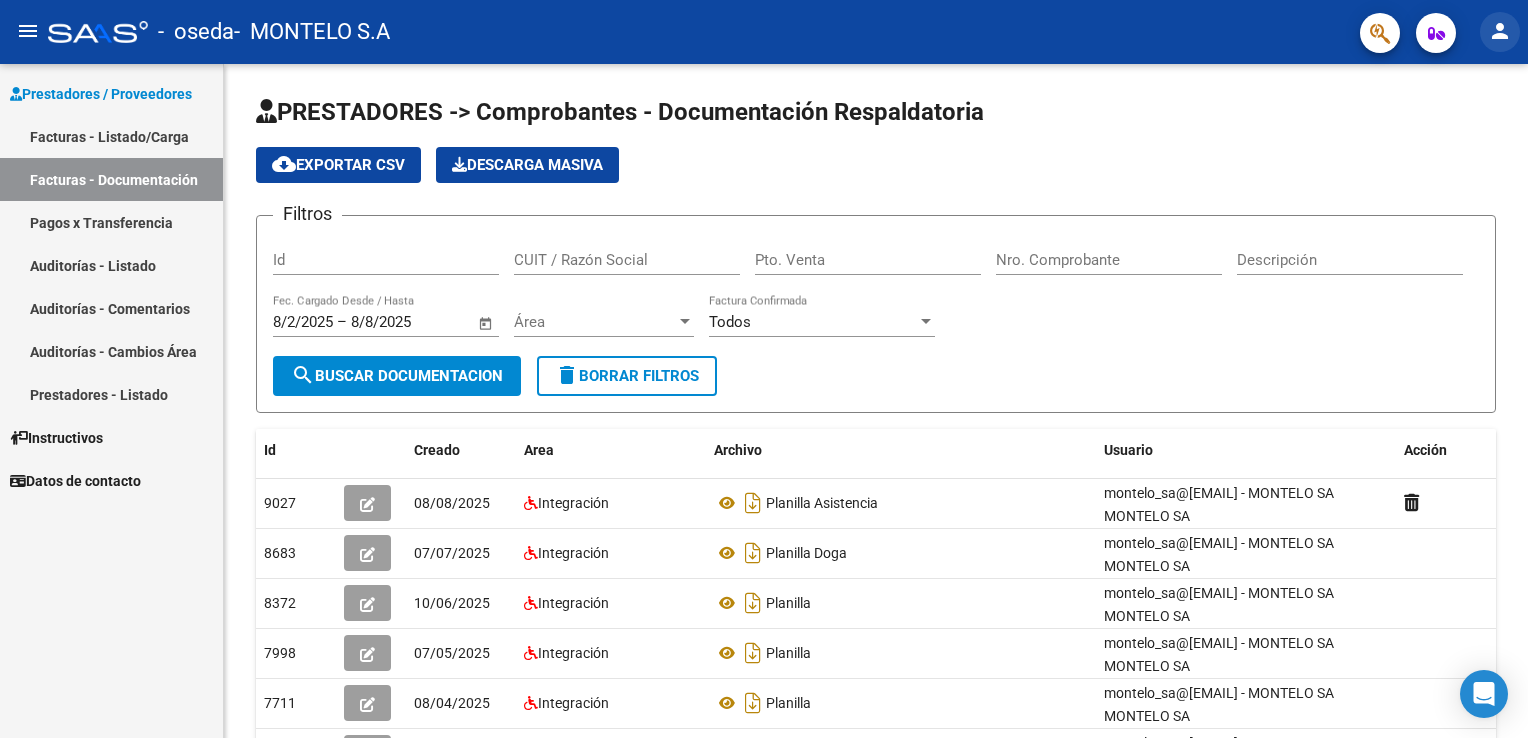 click on "person" 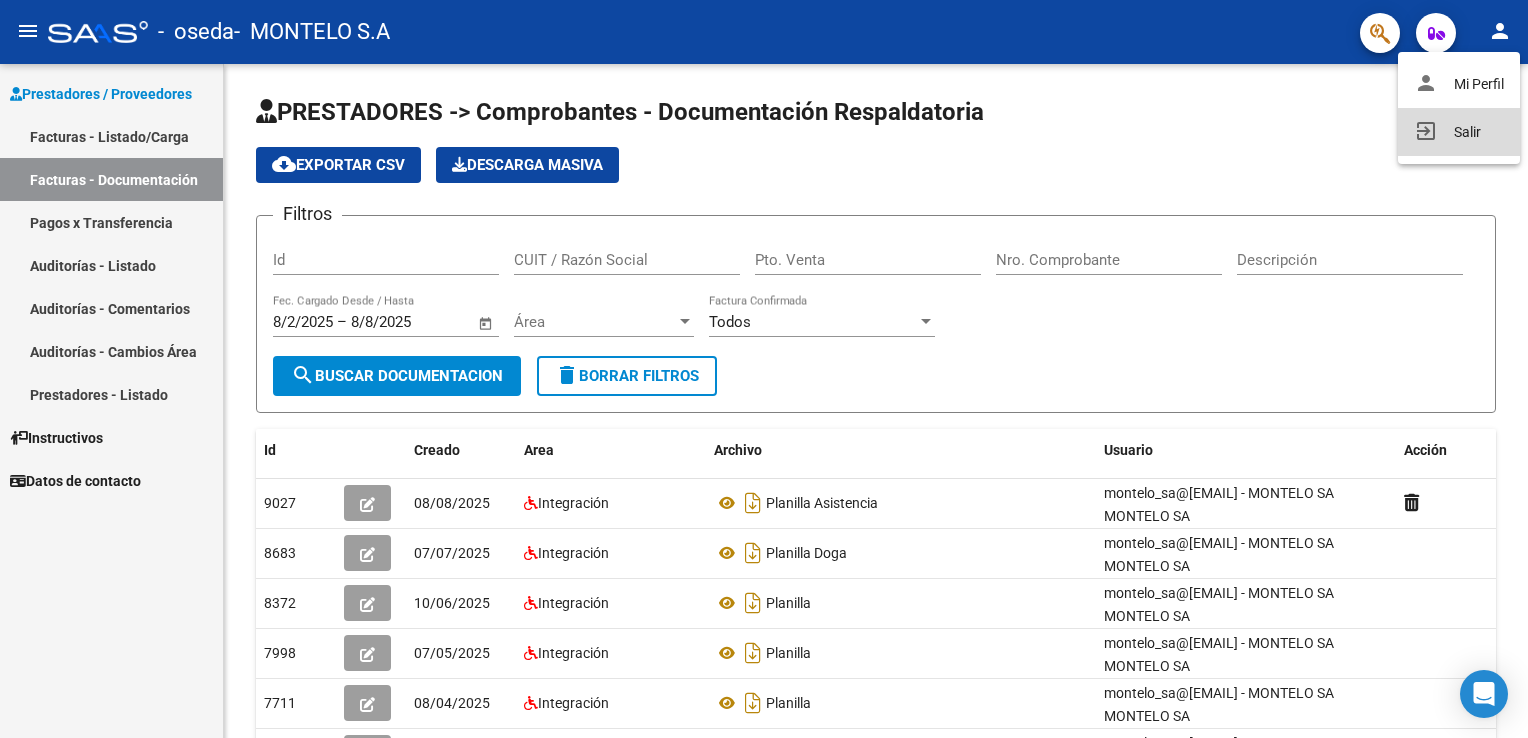 click on "exit_to_app  Salir" at bounding box center (1459, 132) 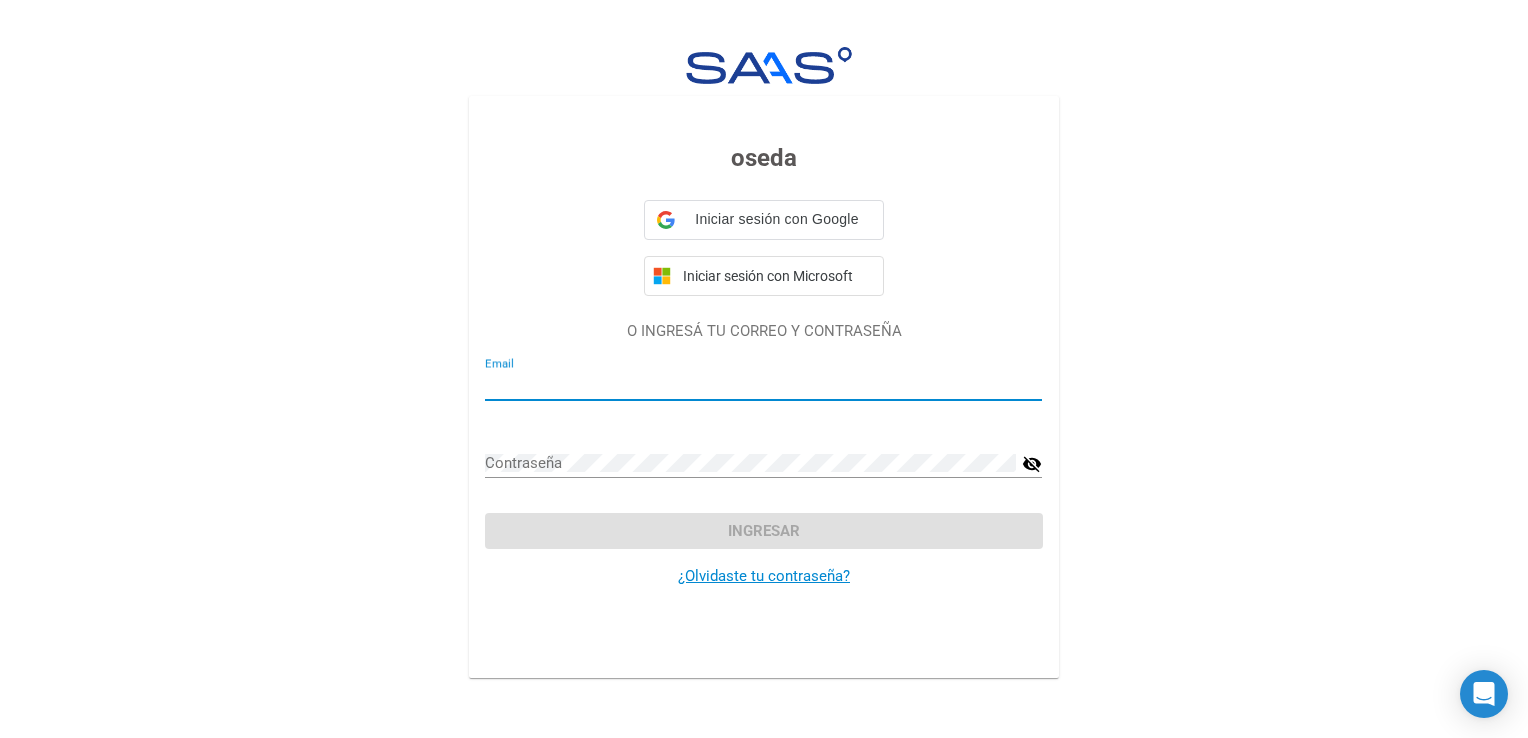 type on "montelo_sa@[EMAIL]" 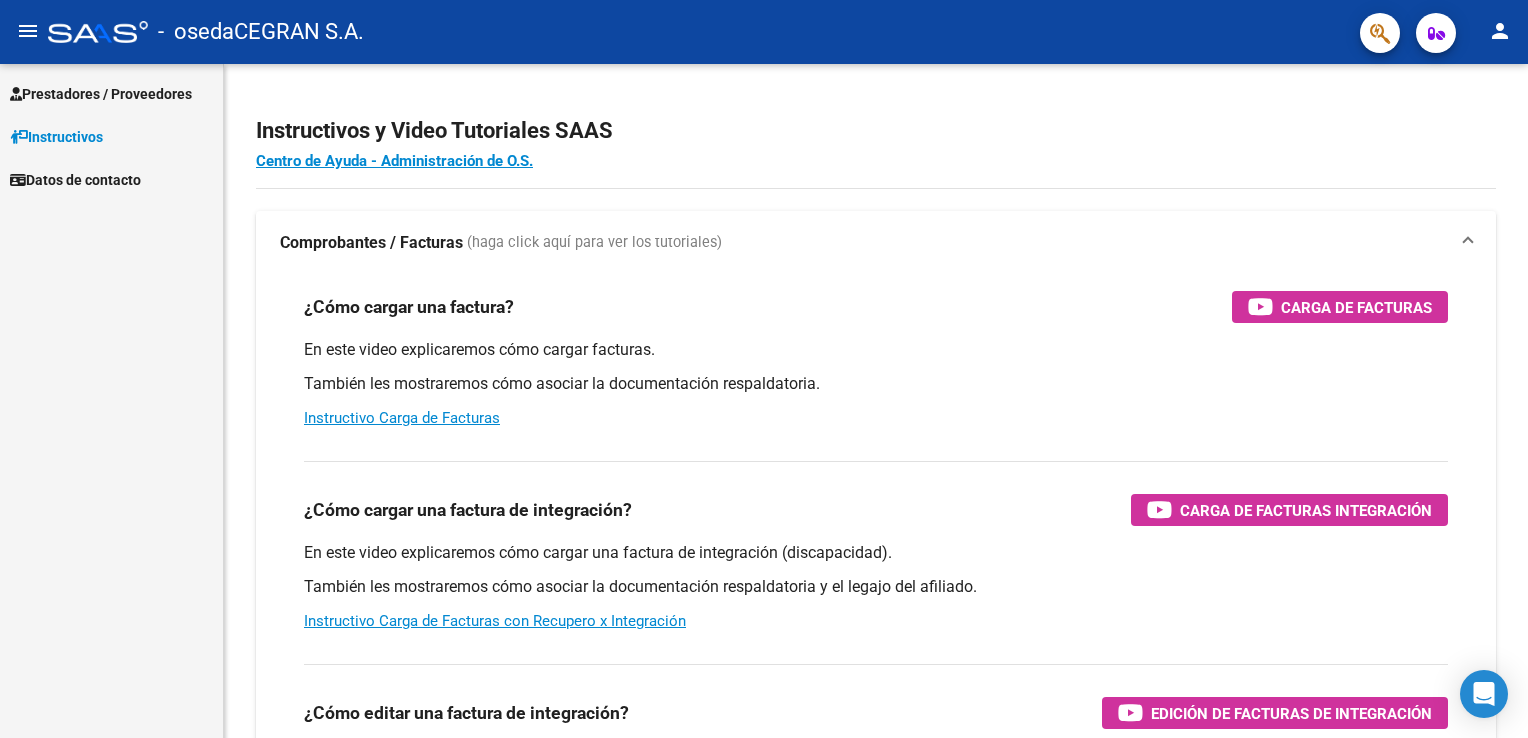 scroll, scrollTop: 0, scrollLeft: 0, axis: both 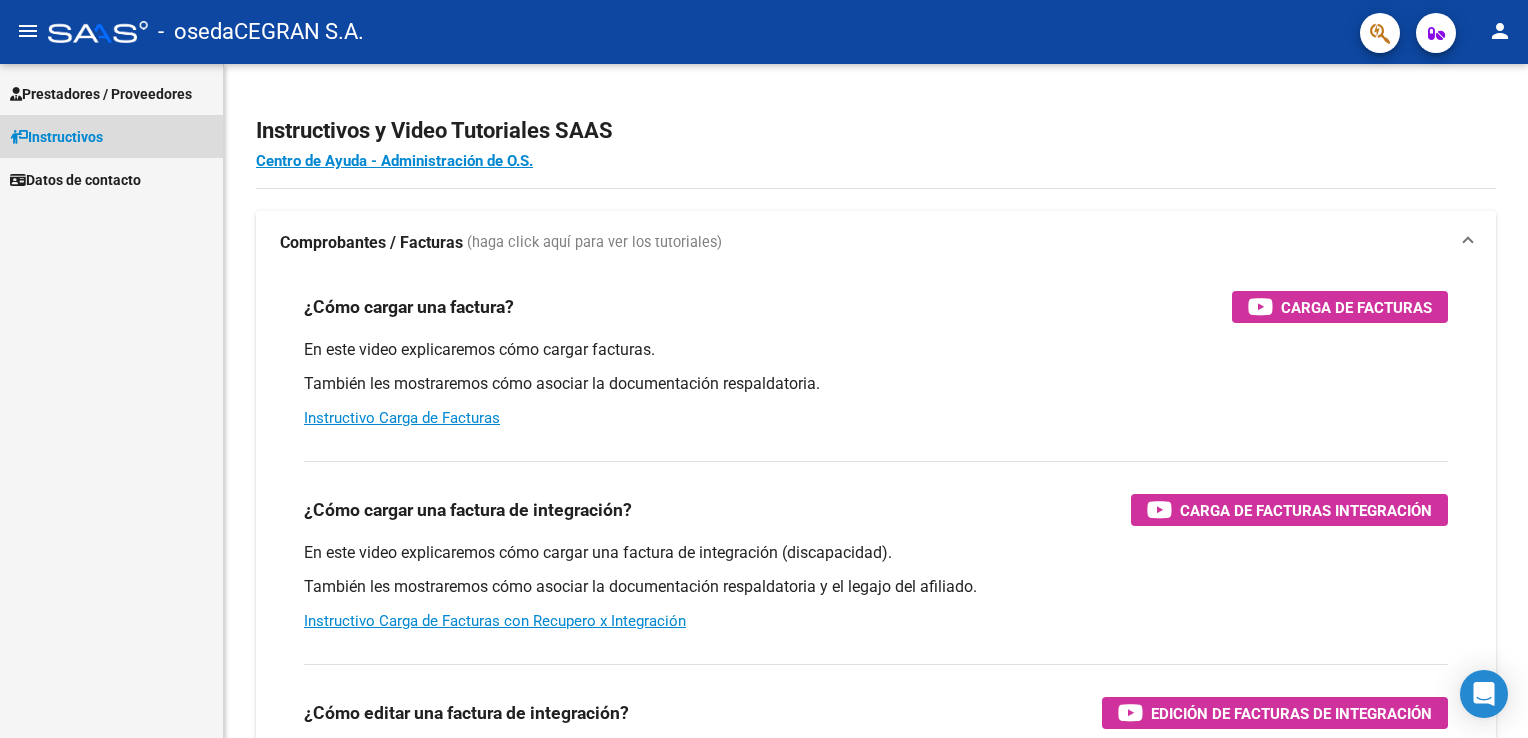 click on "Instructivos" at bounding box center (111, 136) 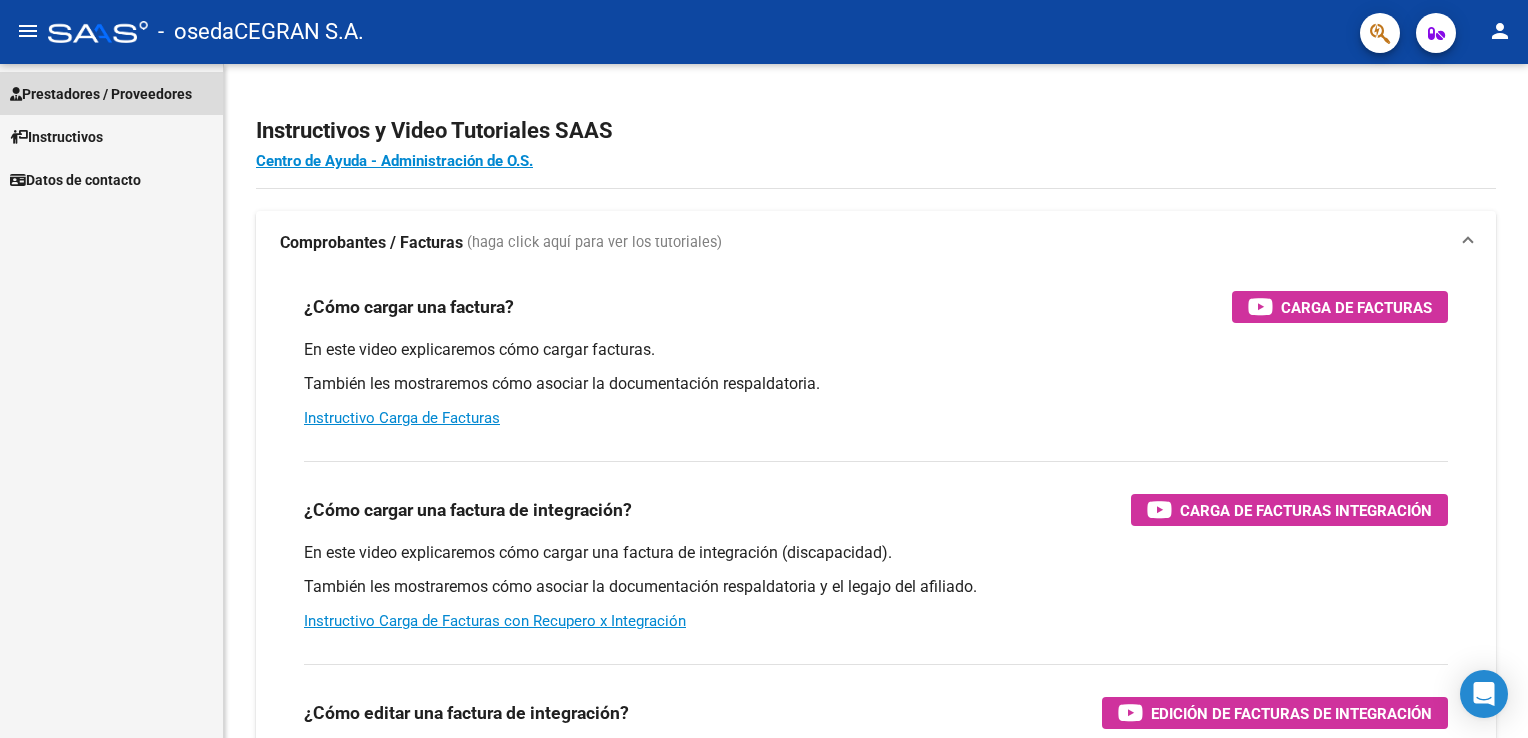 click on "Prestadores / Proveedores" at bounding box center (101, 94) 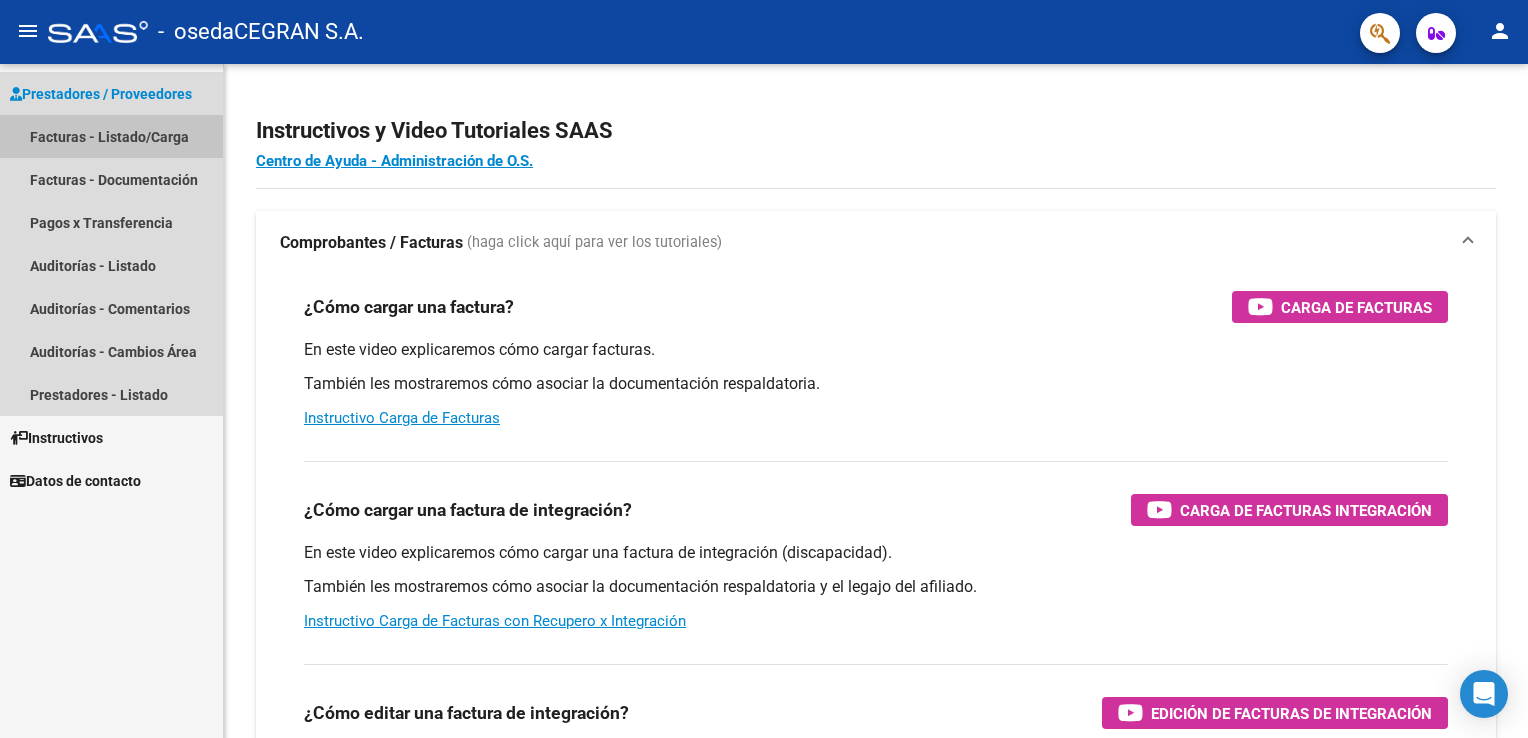 click on "Facturas - Listado/Carga" at bounding box center [111, 136] 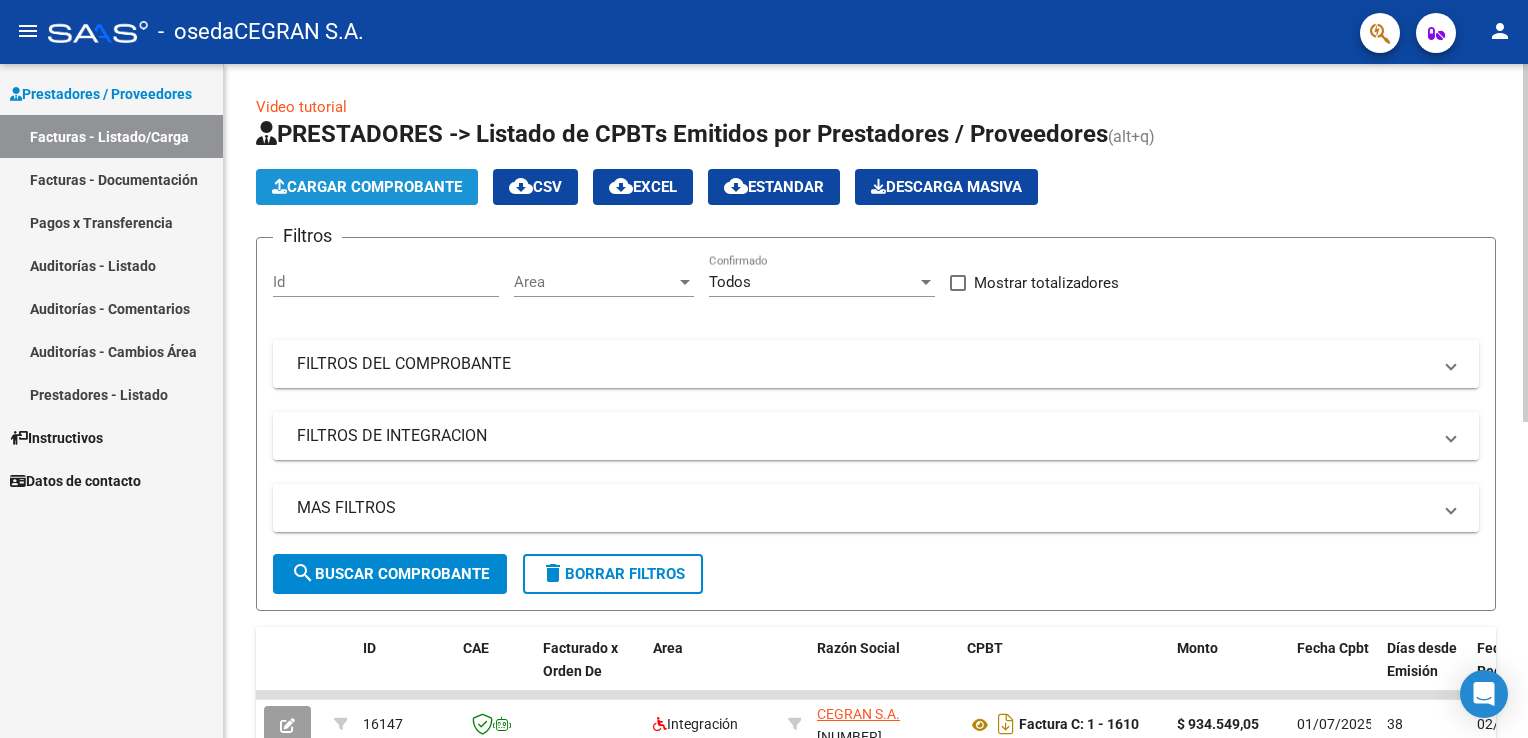 click on "Cargar Comprobante" 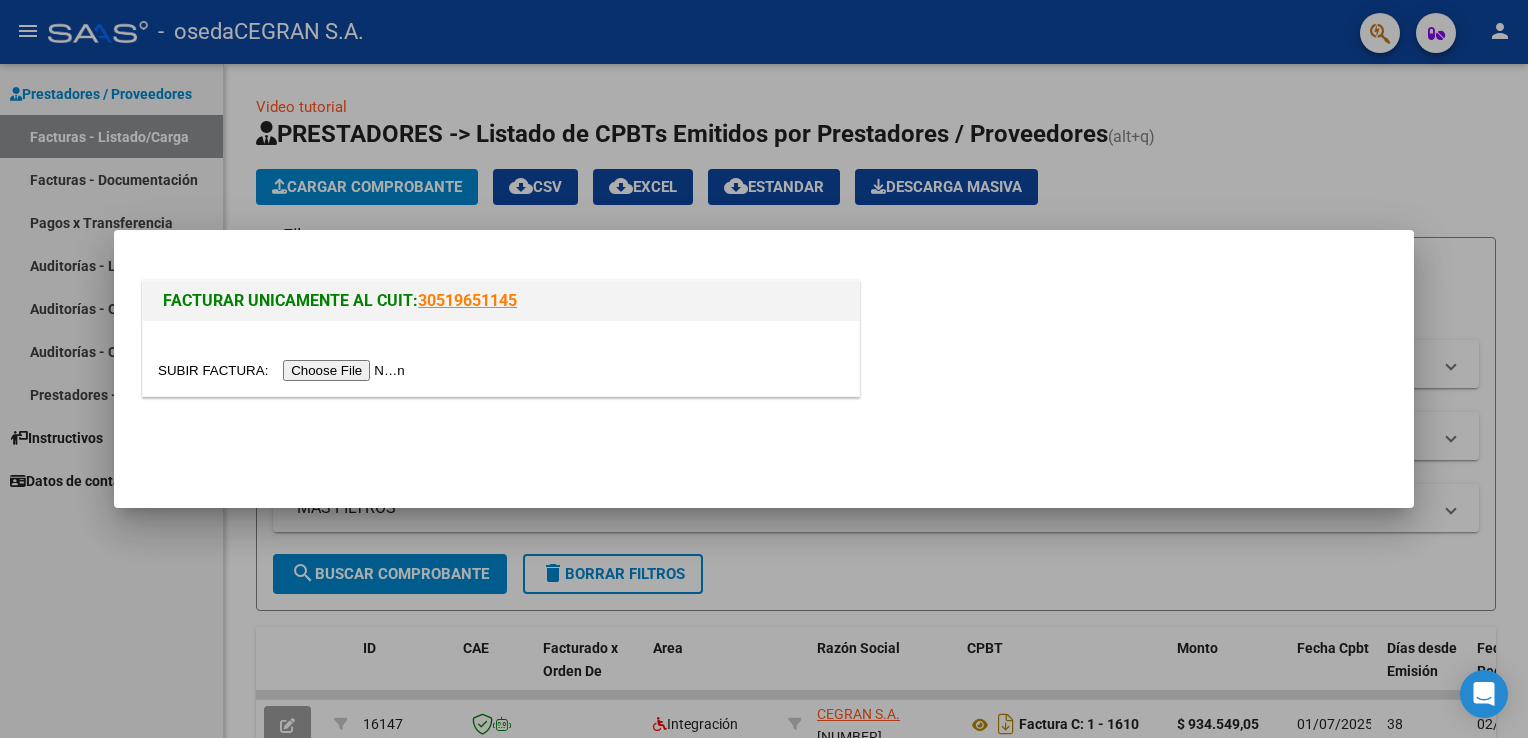click at bounding box center (284, 370) 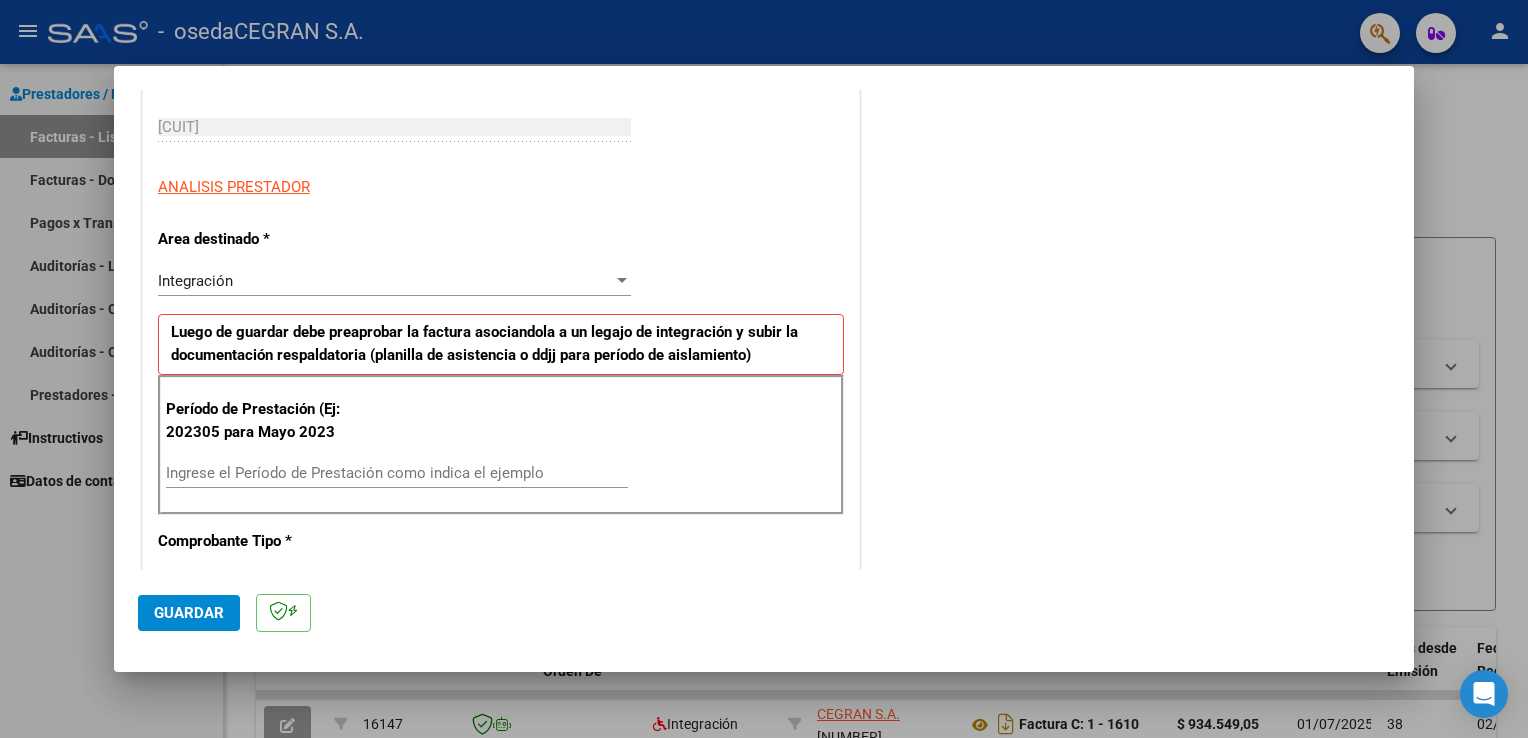 scroll, scrollTop: 293, scrollLeft: 0, axis: vertical 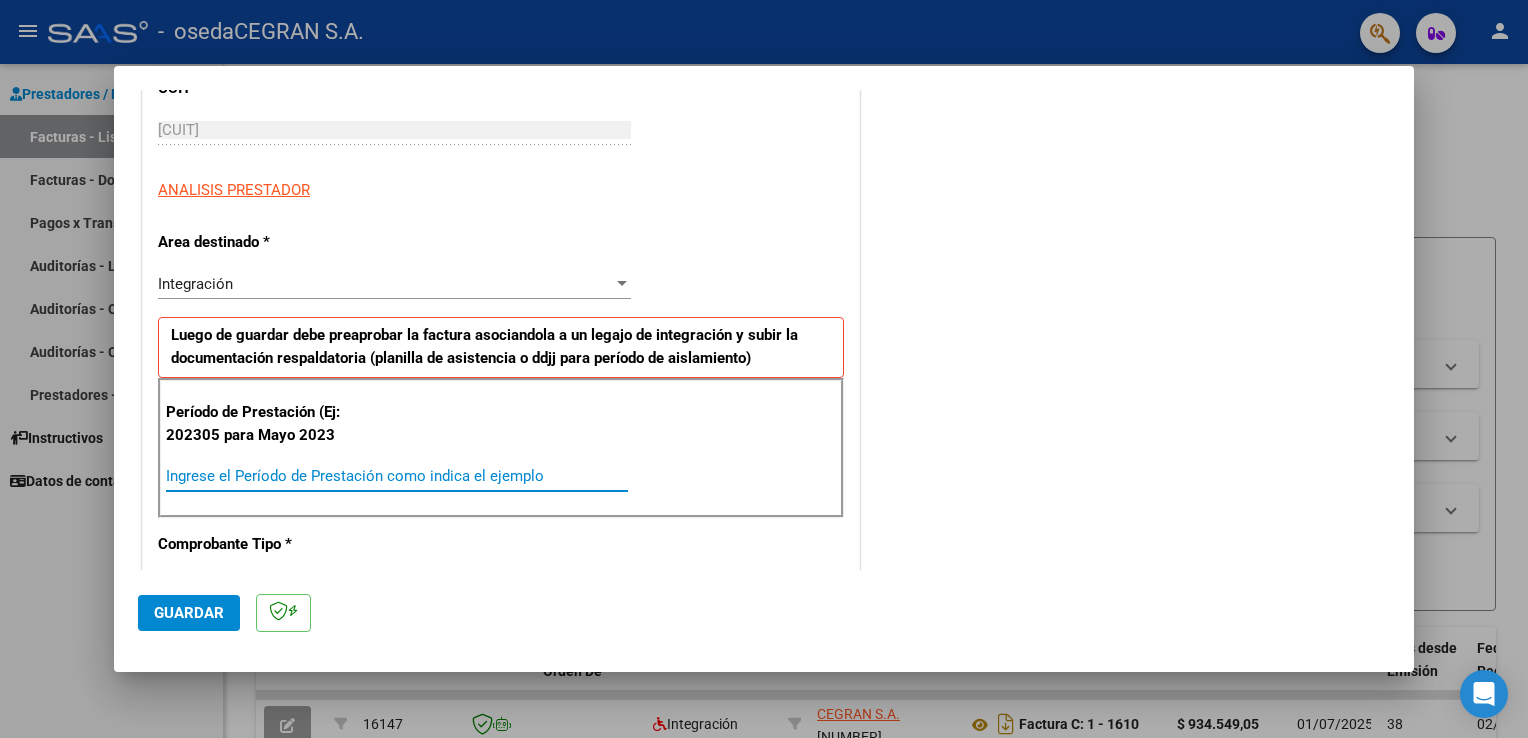 click on "Ingrese el Período de Prestación como indica el ejemplo" at bounding box center (397, 476) 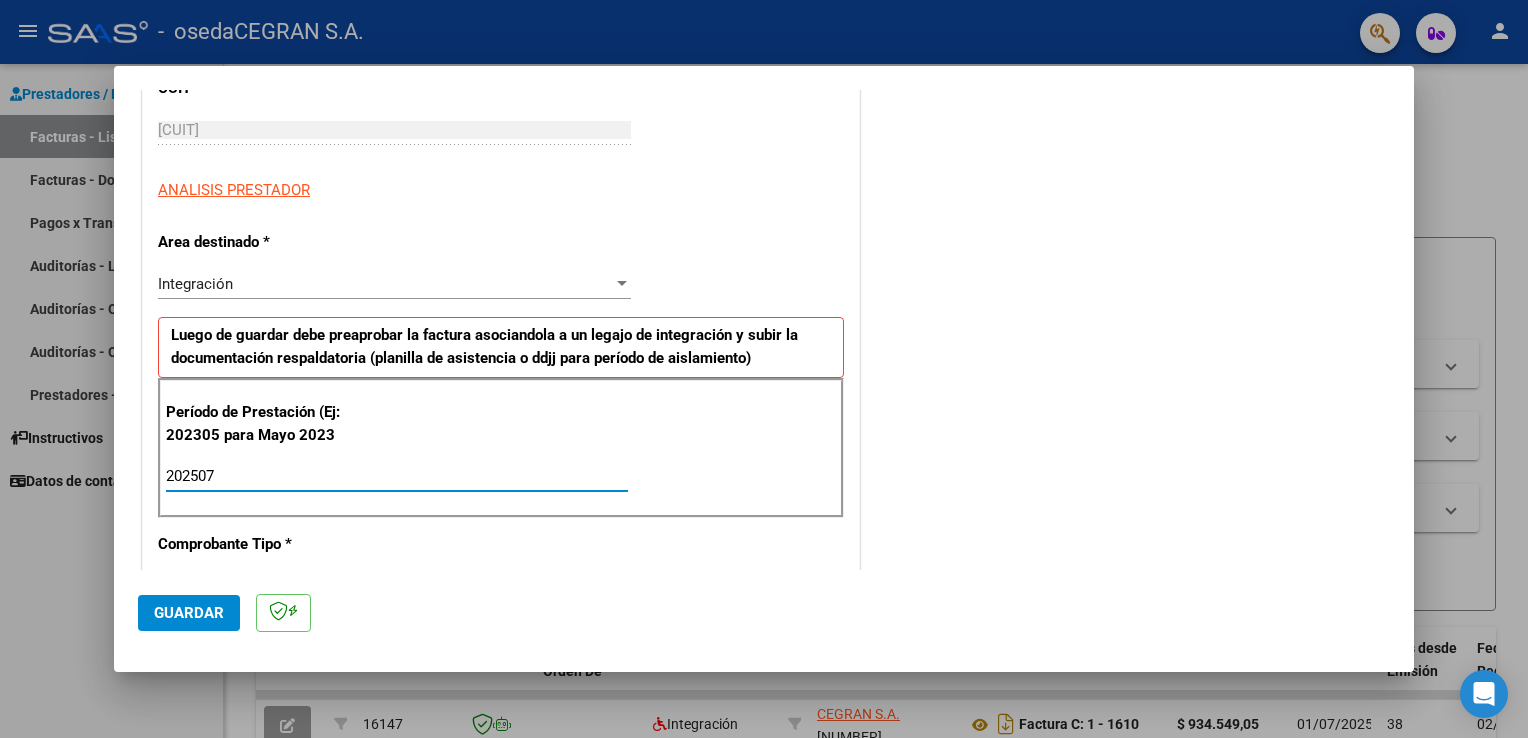 type on "202507" 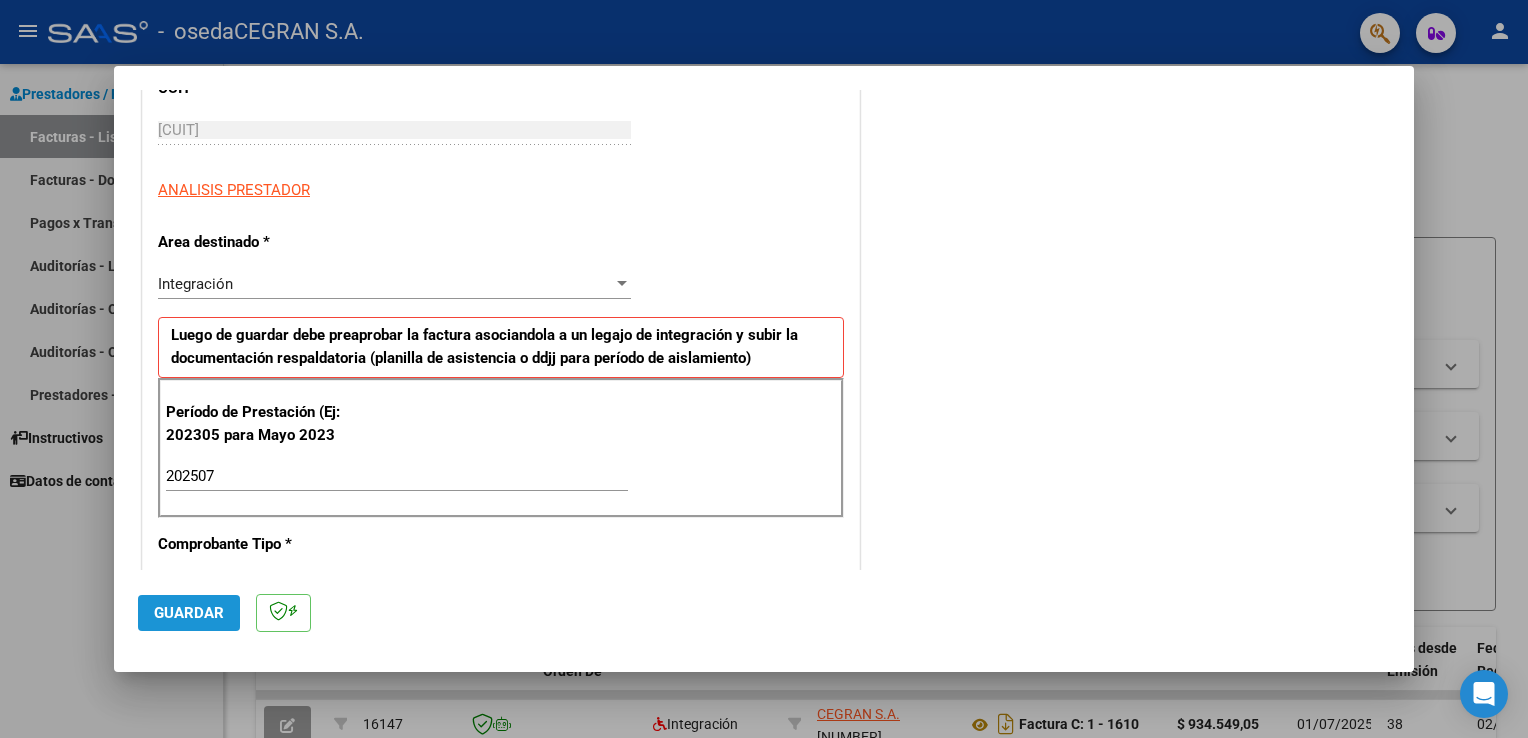 click on "Guardar" 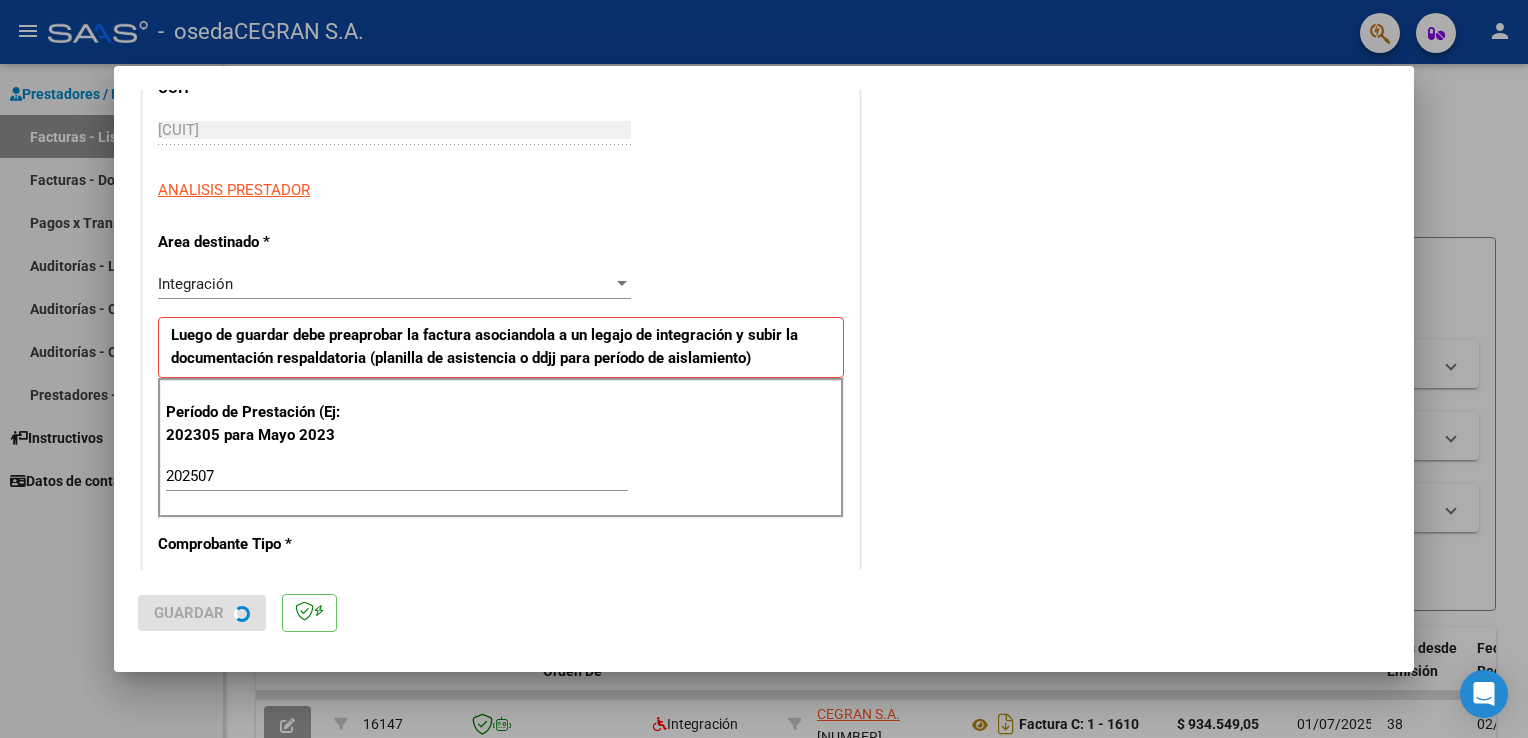 scroll, scrollTop: 0, scrollLeft: 0, axis: both 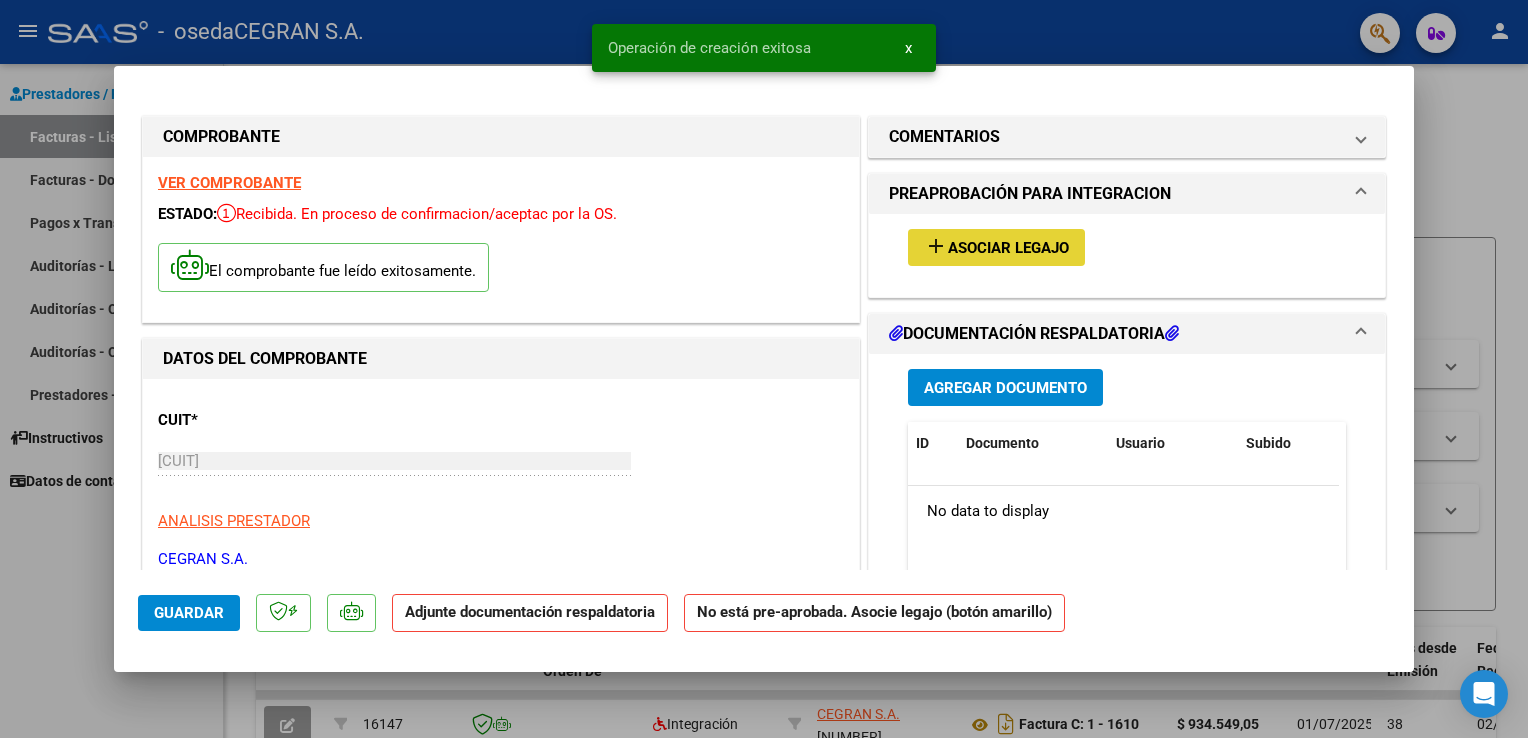 click on "add Asociar Legajo" at bounding box center [996, 247] 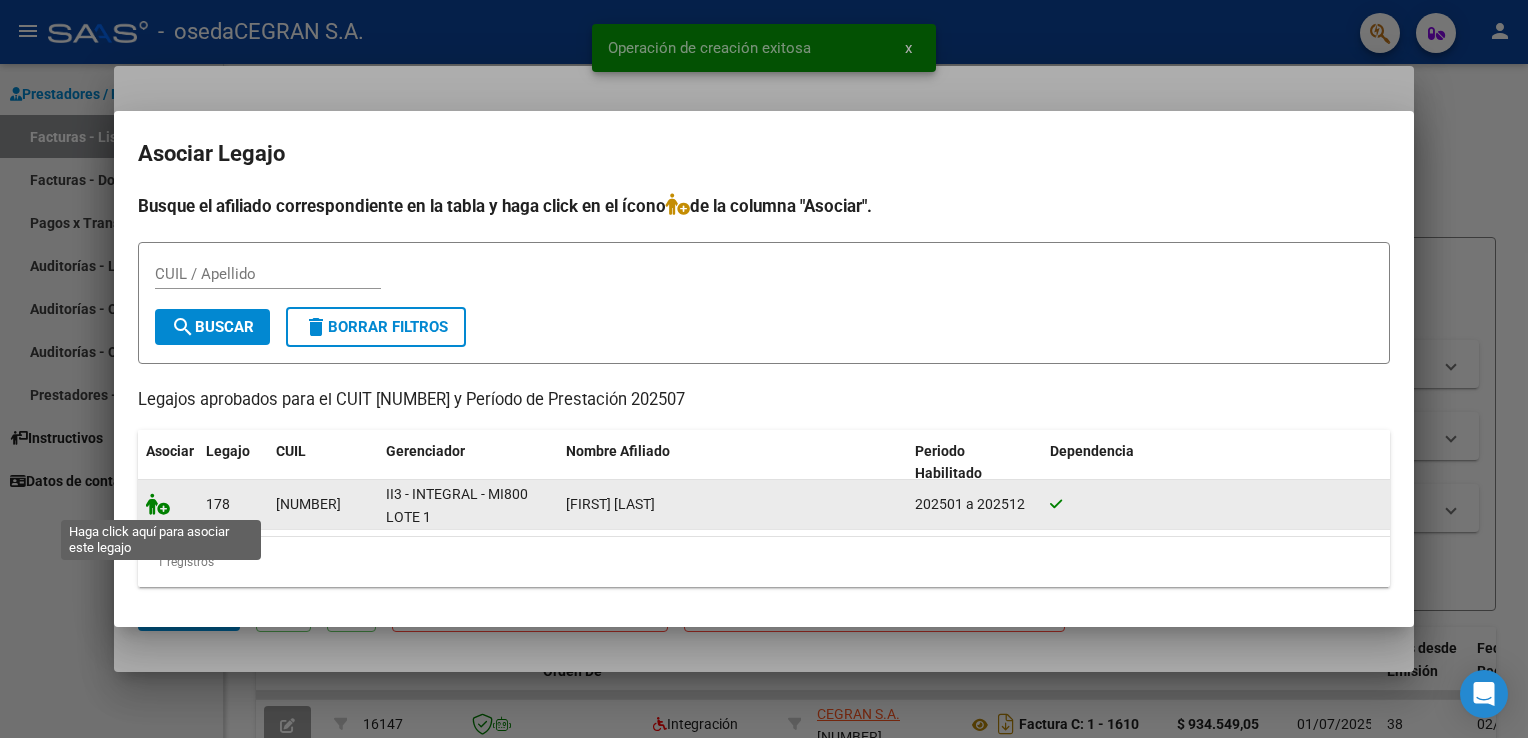 click 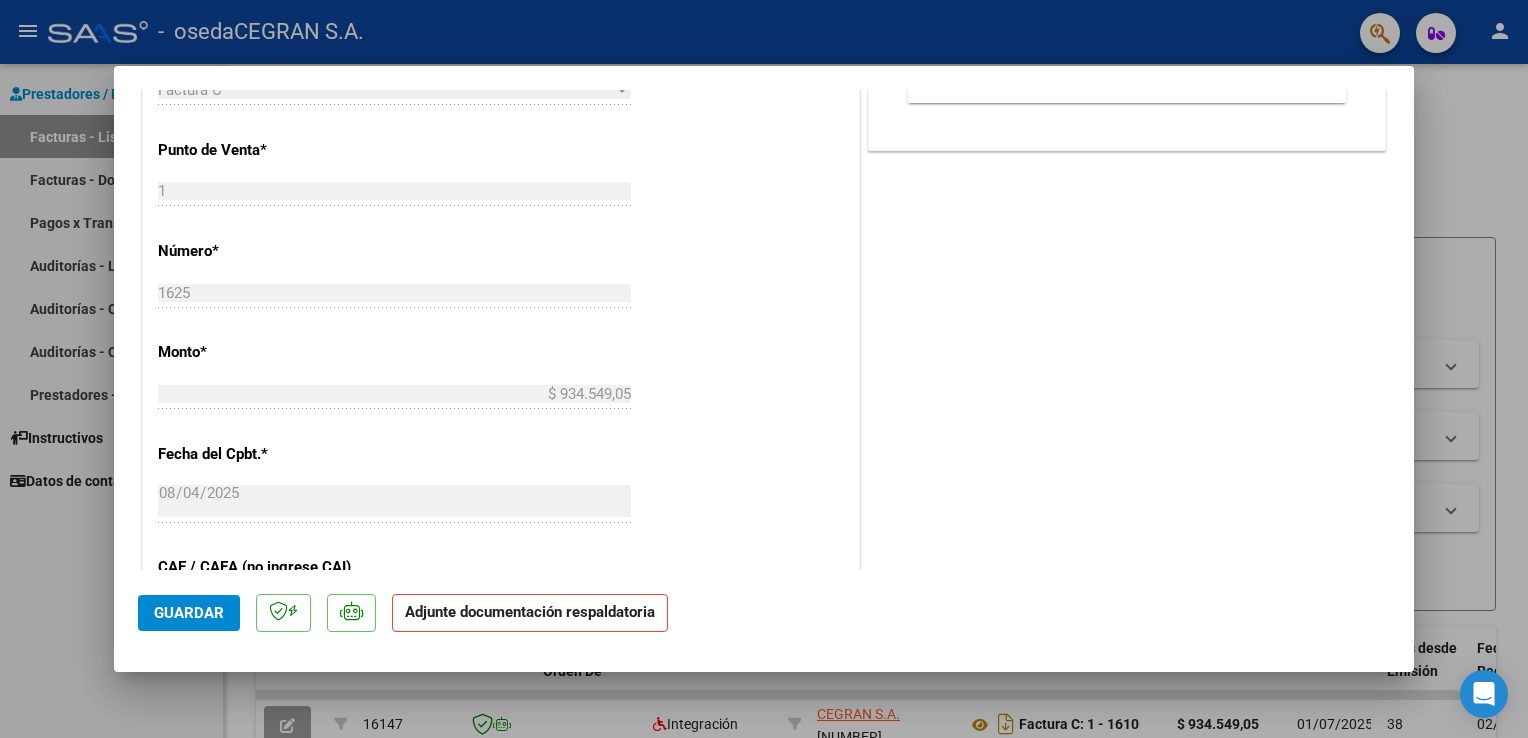 scroll, scrollTop: 923, scrollLeft: 0, axis: vertical 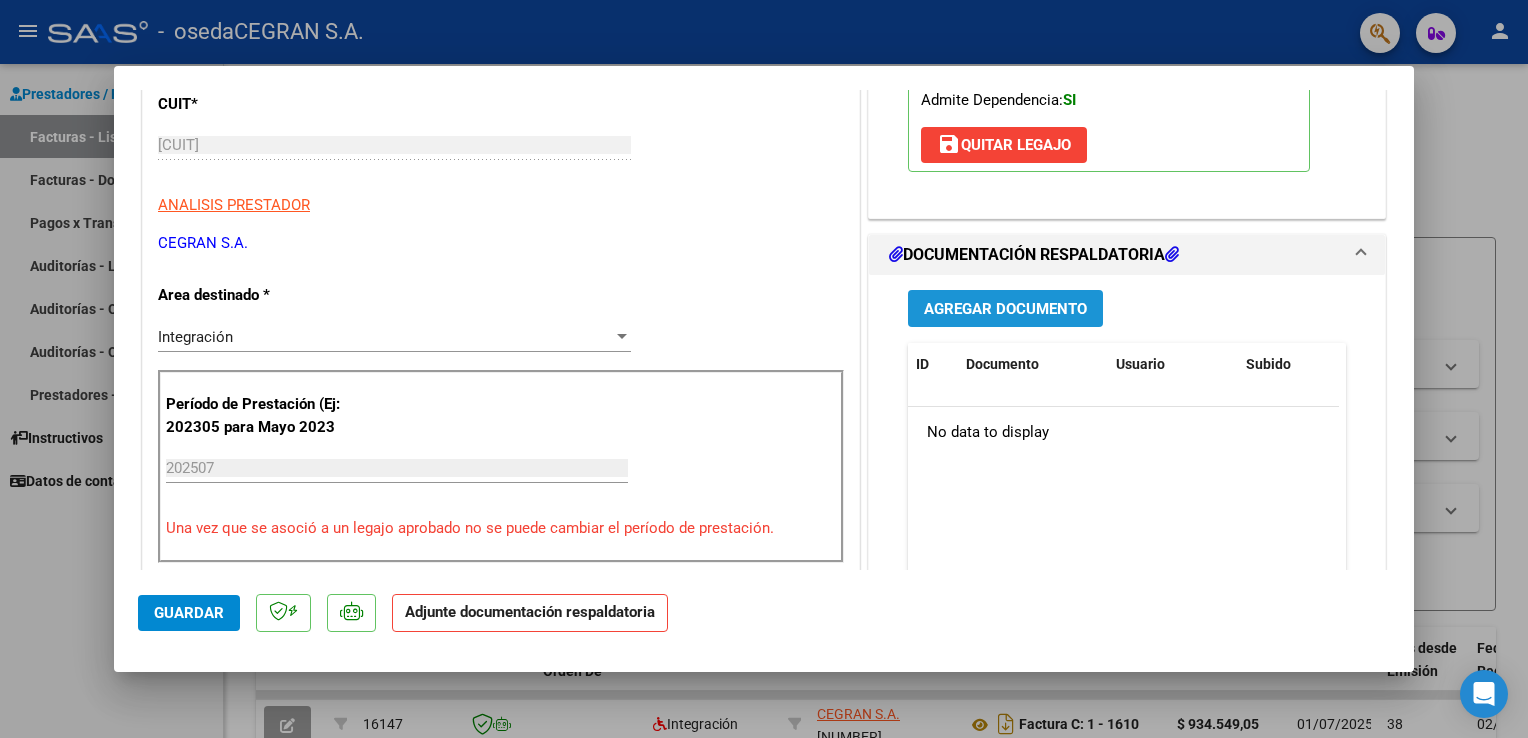 click on "Agregar Documento" at bounding box center (1005, 308) 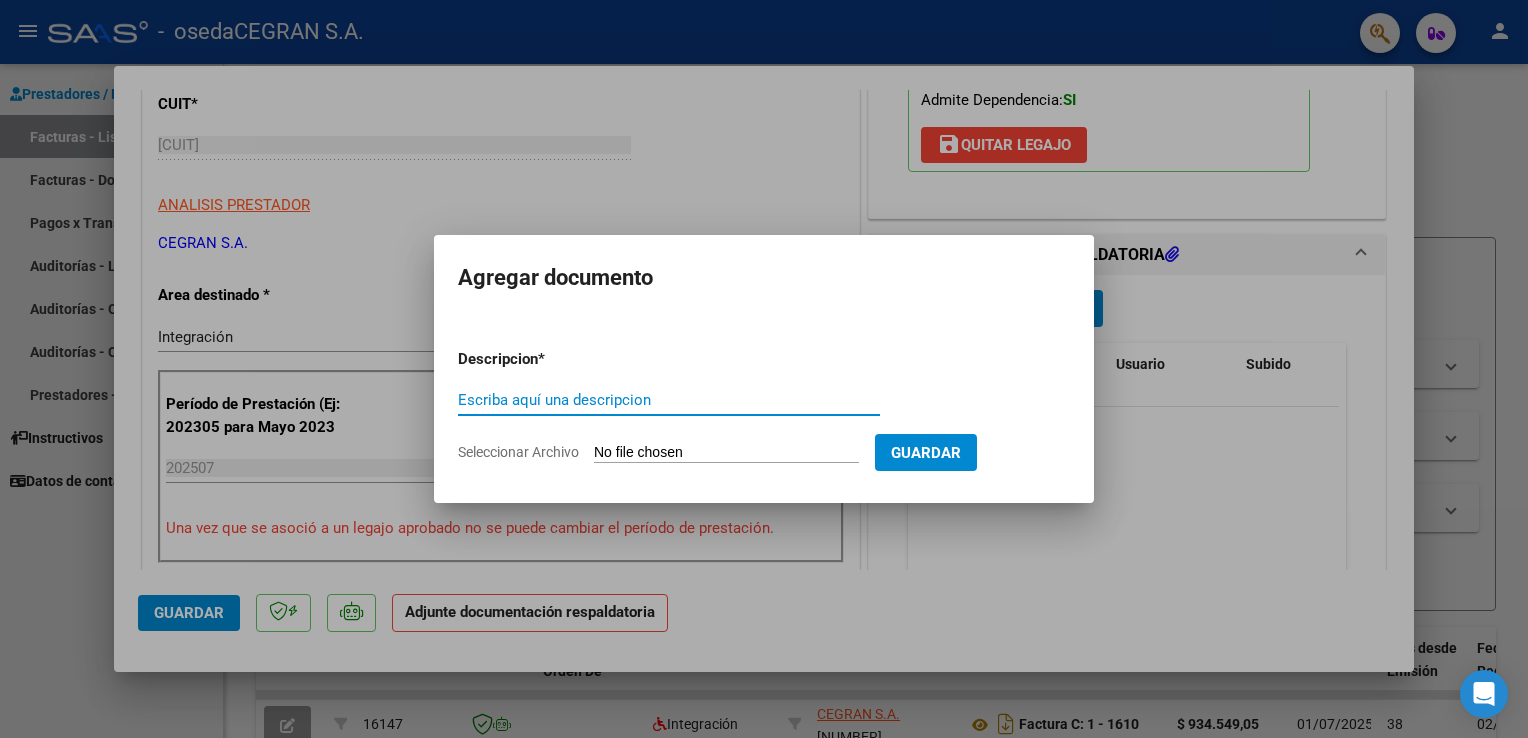 click on "Escriba aquí una descripcion" at bounding box center [669, 400] 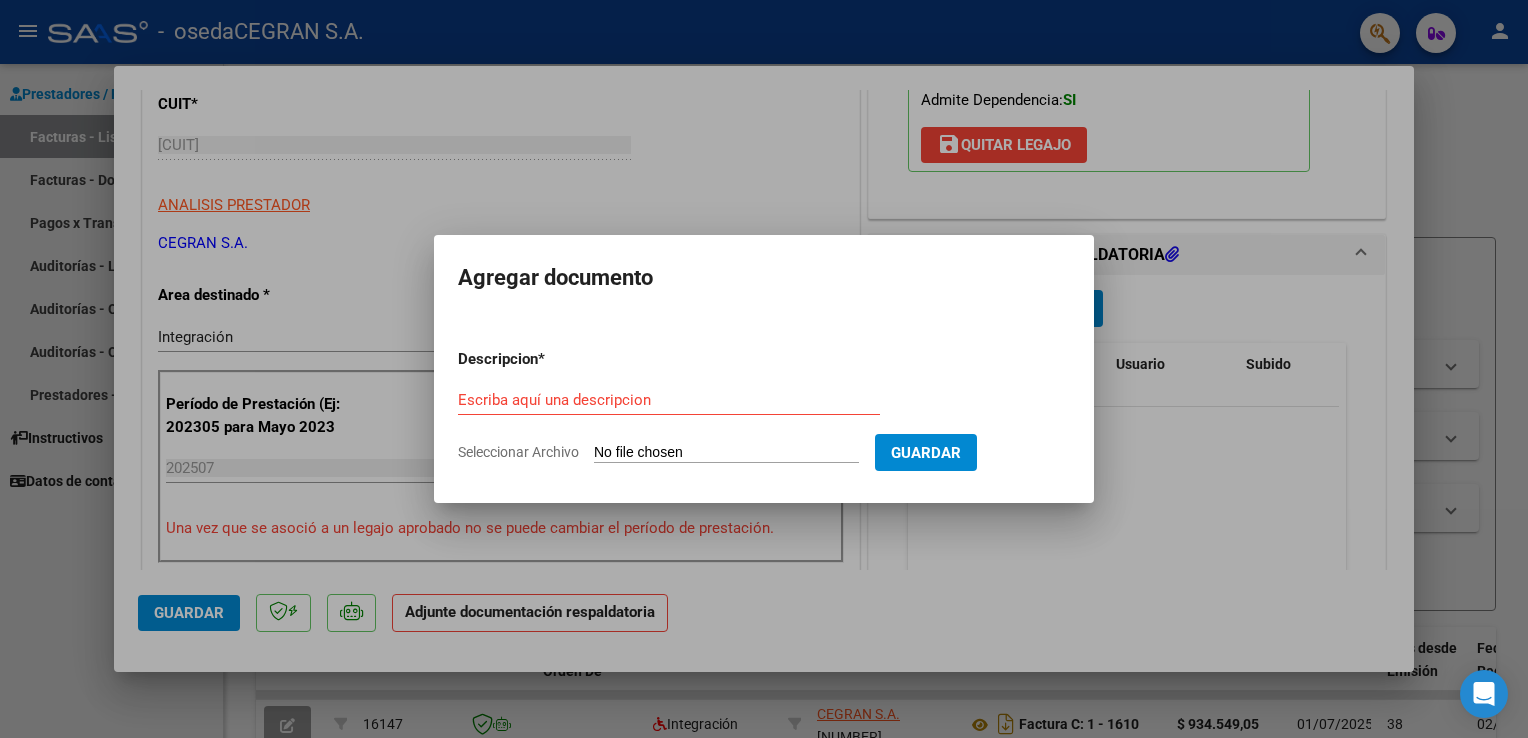 drag, startPoint x: 616, startPoint y: 498, endPoint x: 578, endPoint y: 386, distance: 118.270874 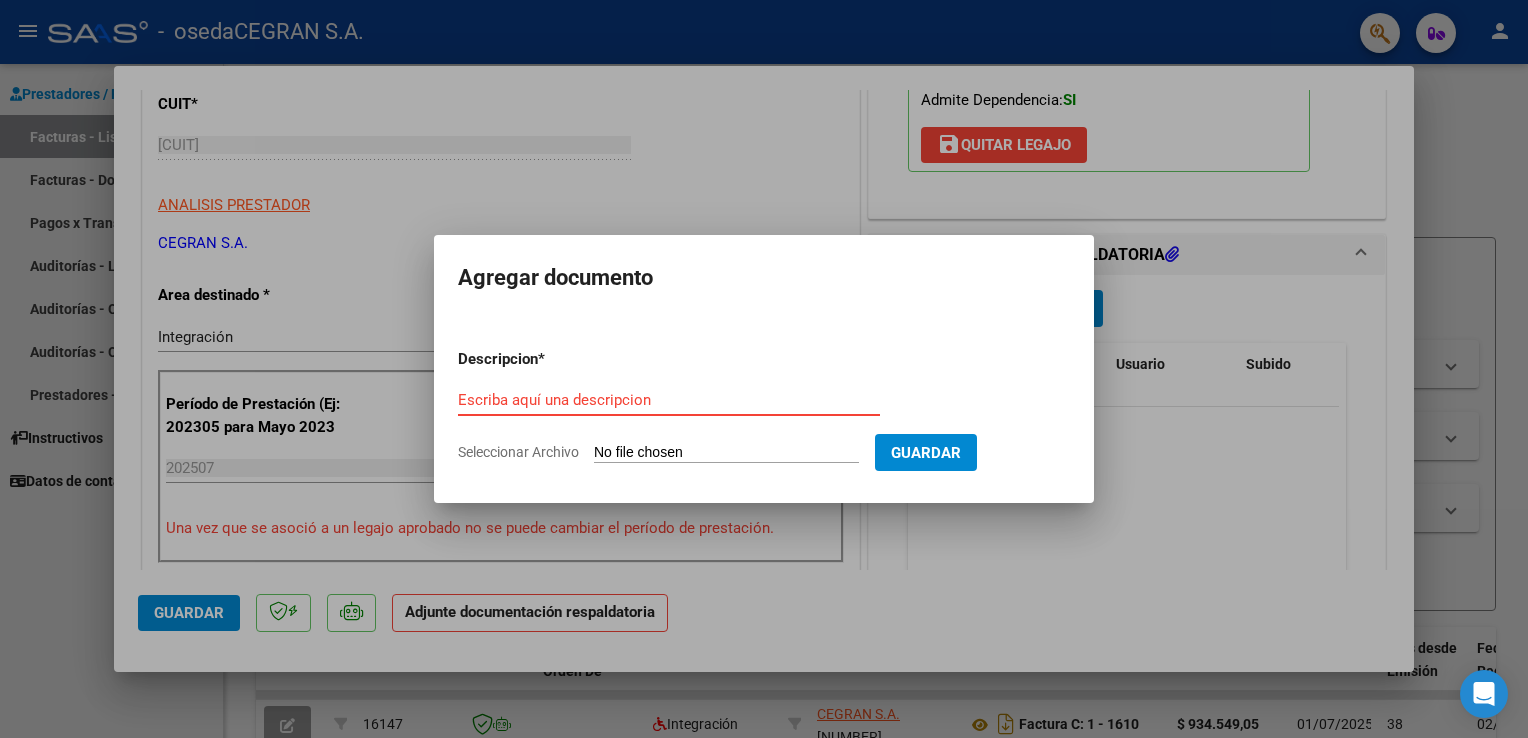 click on "Escriba aquí una descripcion" at bounding box center [669, 400] 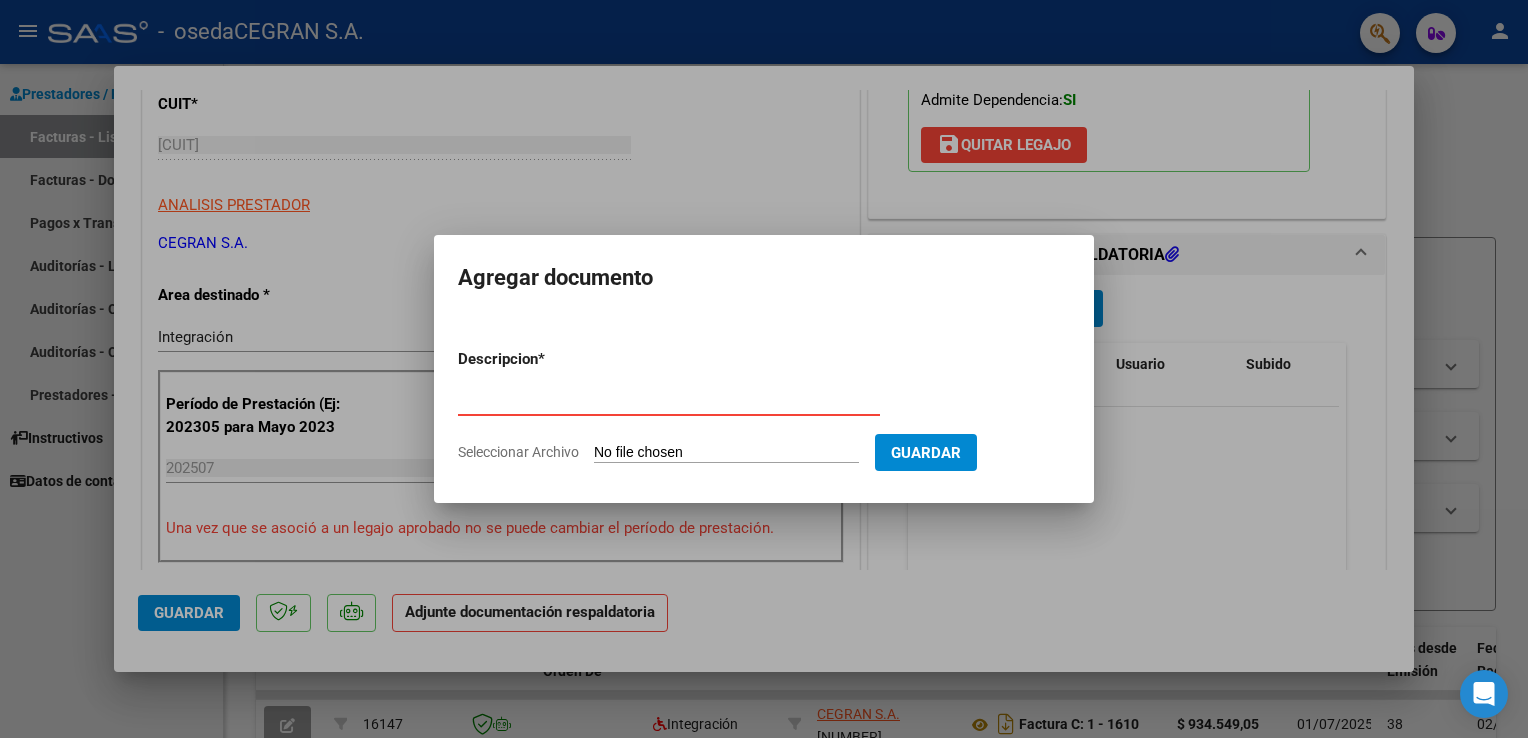 type on "PLANILLA ASISTENCIA" 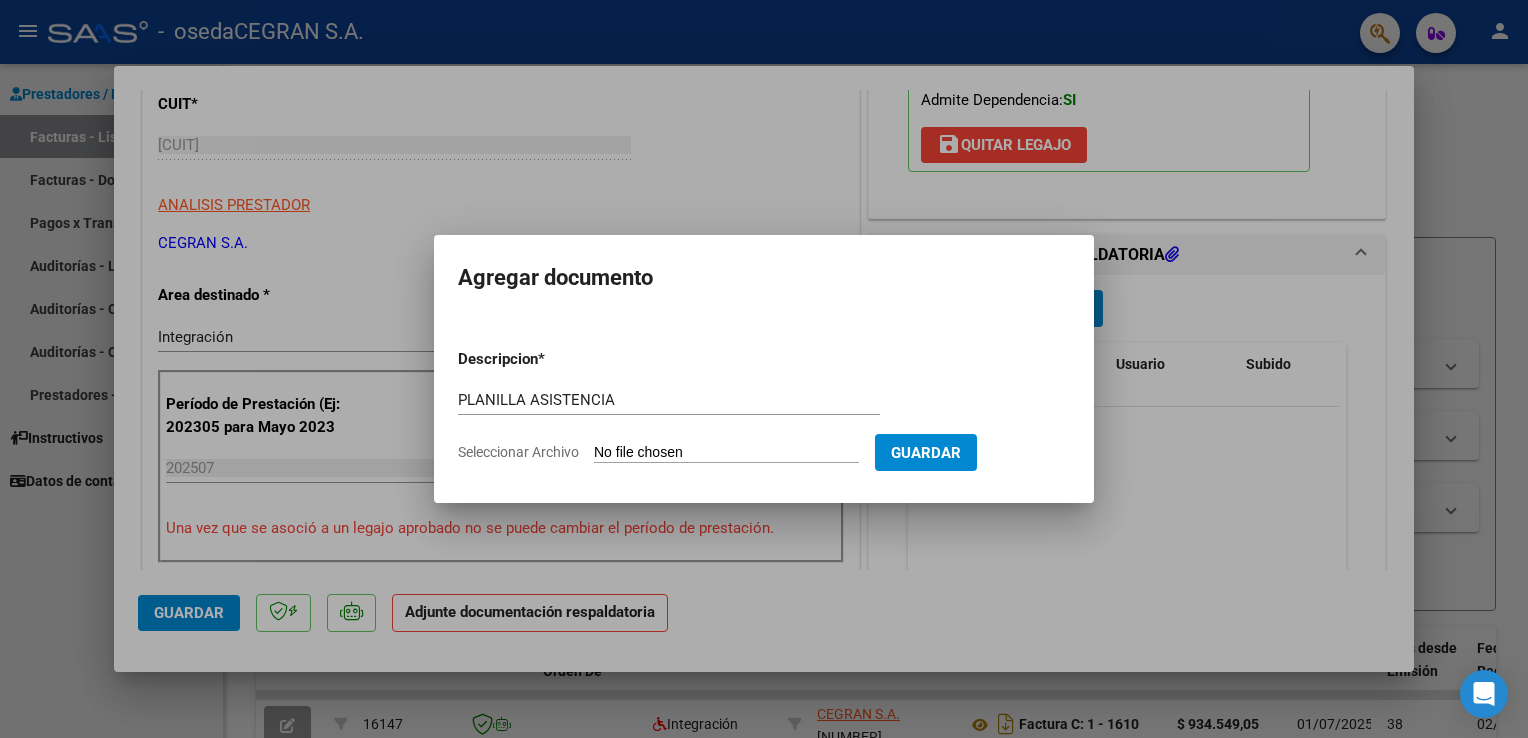 click on "Seleccionar Archivo" at bounding box center (726, 453) 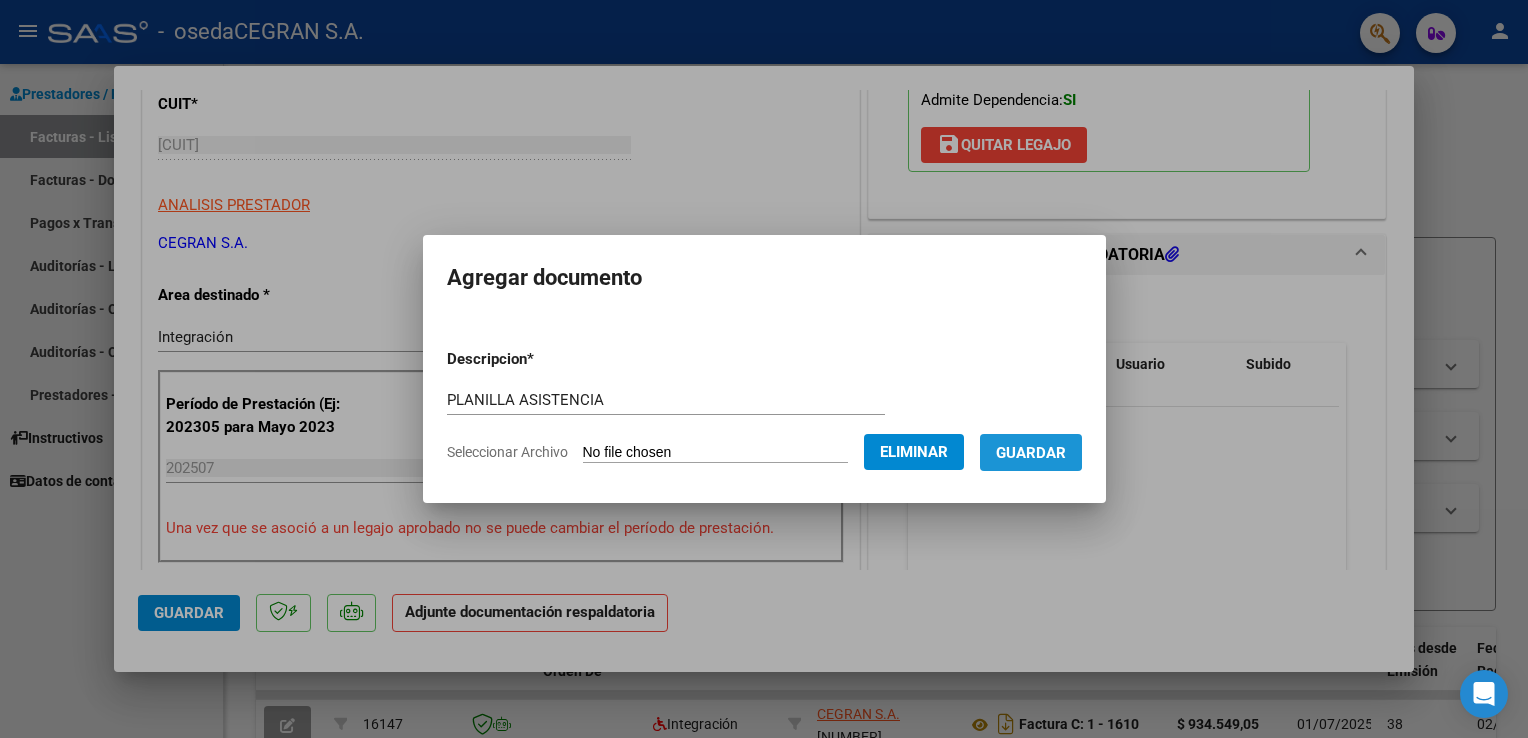click on "Guardar" at bounding box center [1031, 453] 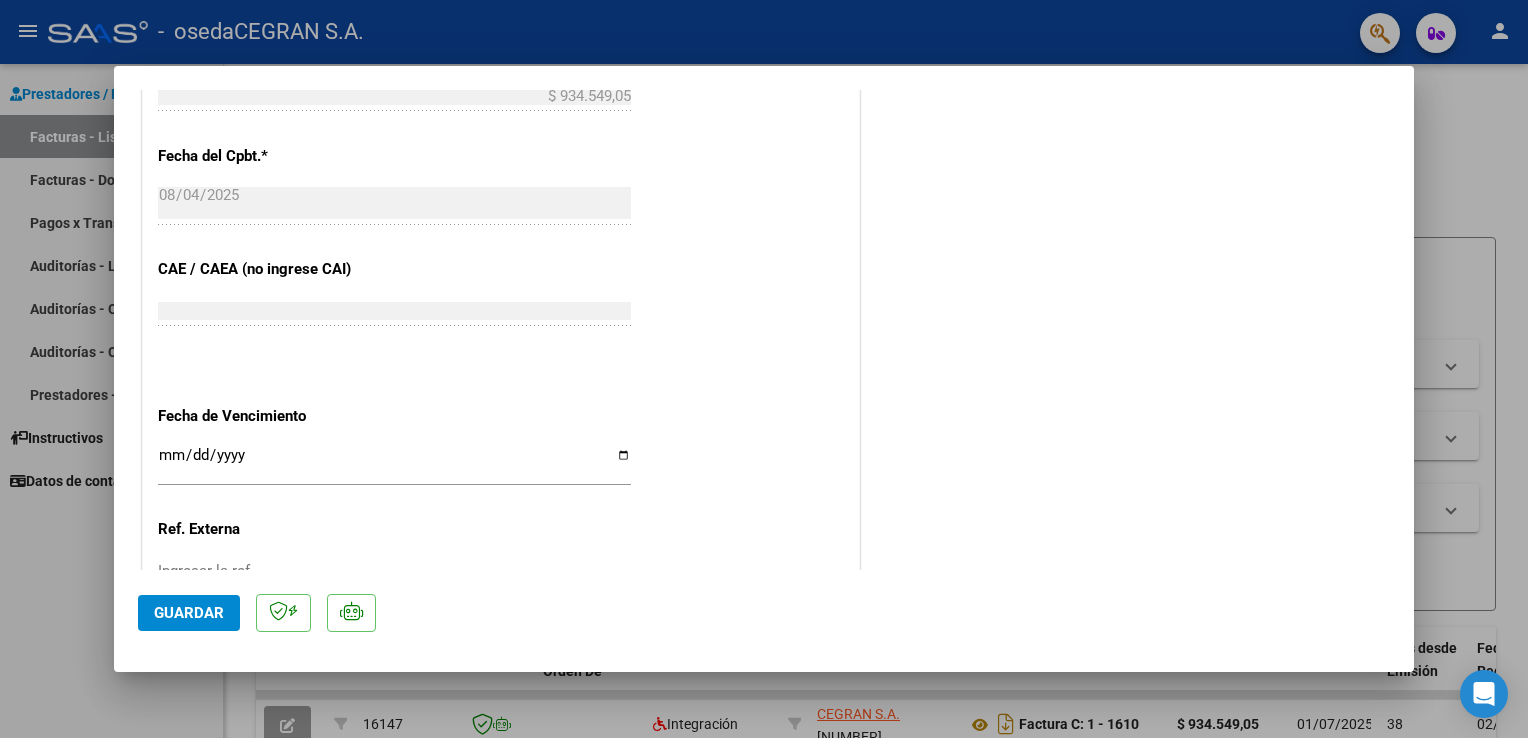 scroll, scrollTop: 1308, scrollLeft: 0, axis: vertical 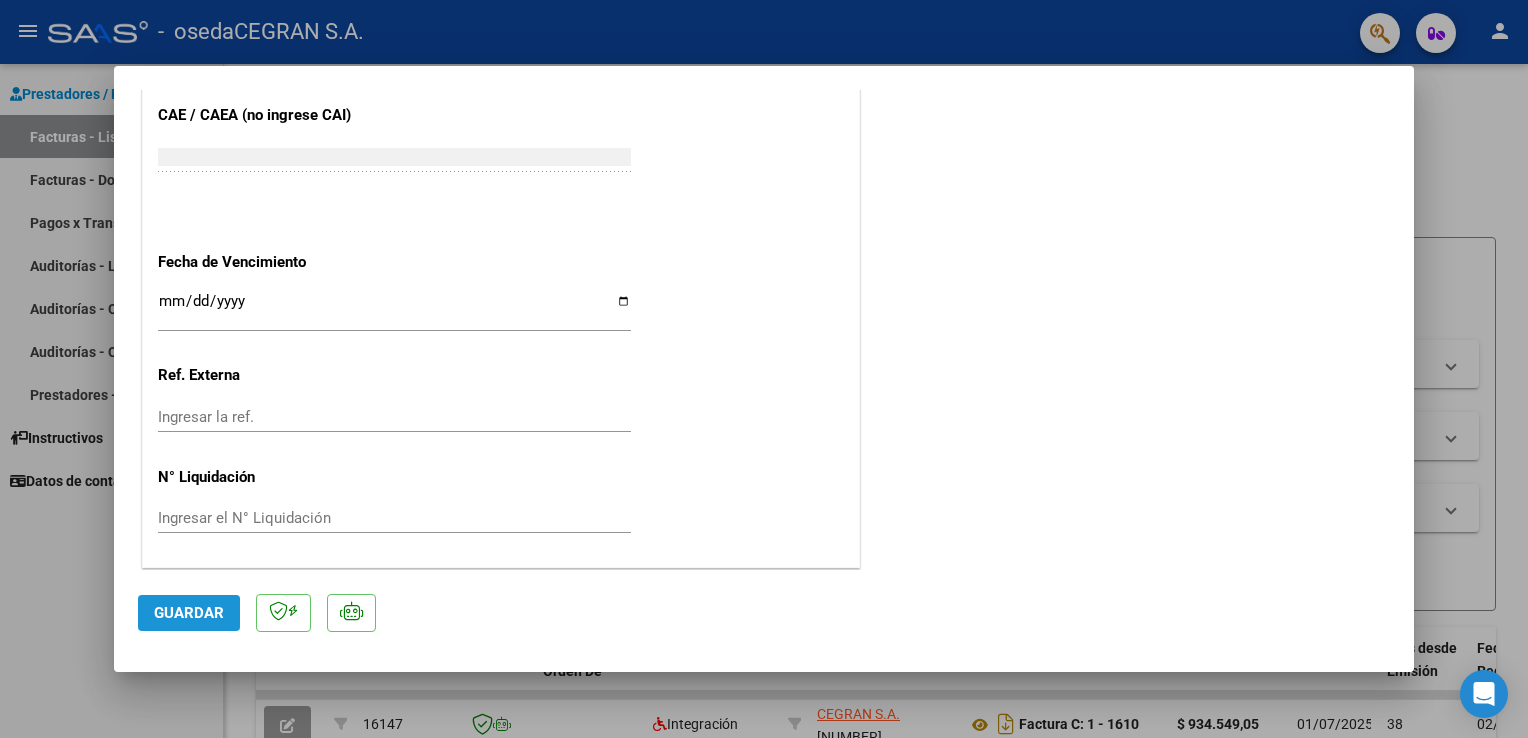 click on "Guardar" 